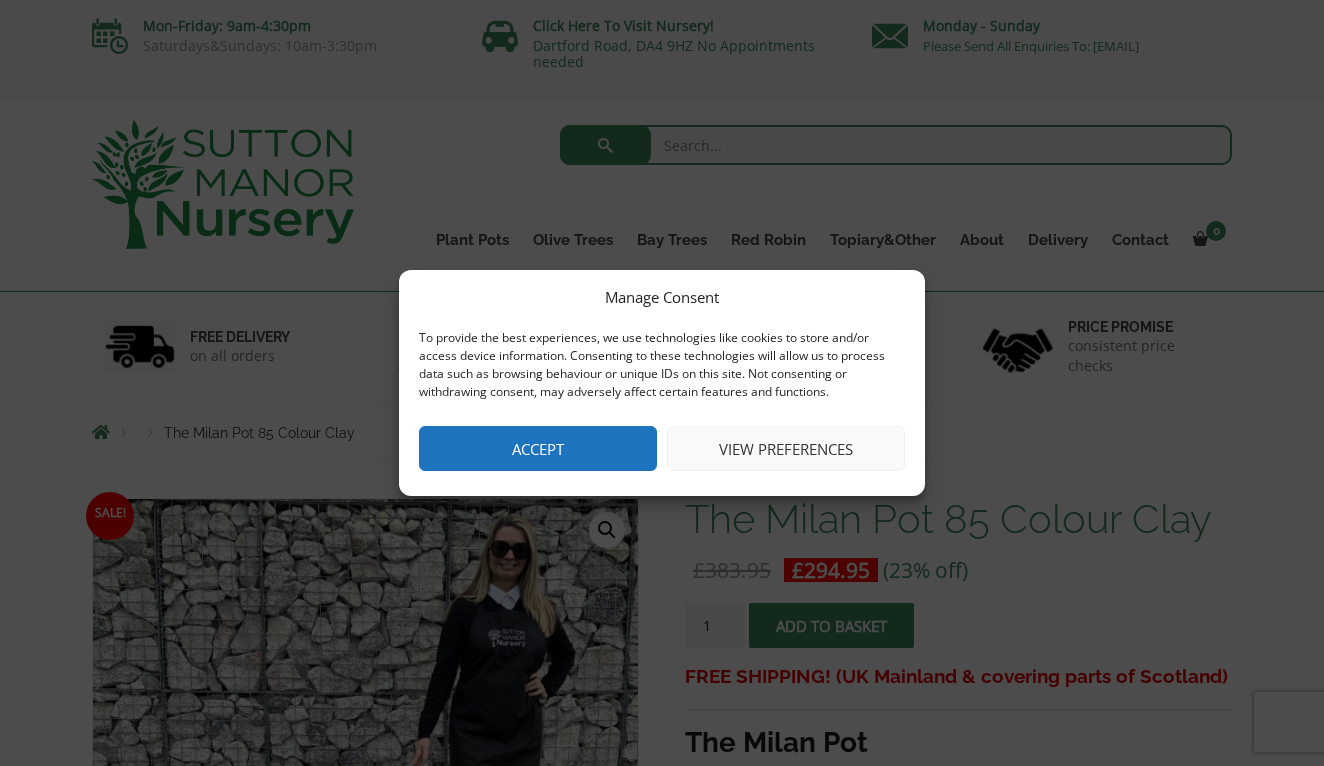 scroll, scrollTop: 0, scrollLeft: 0, axis: both 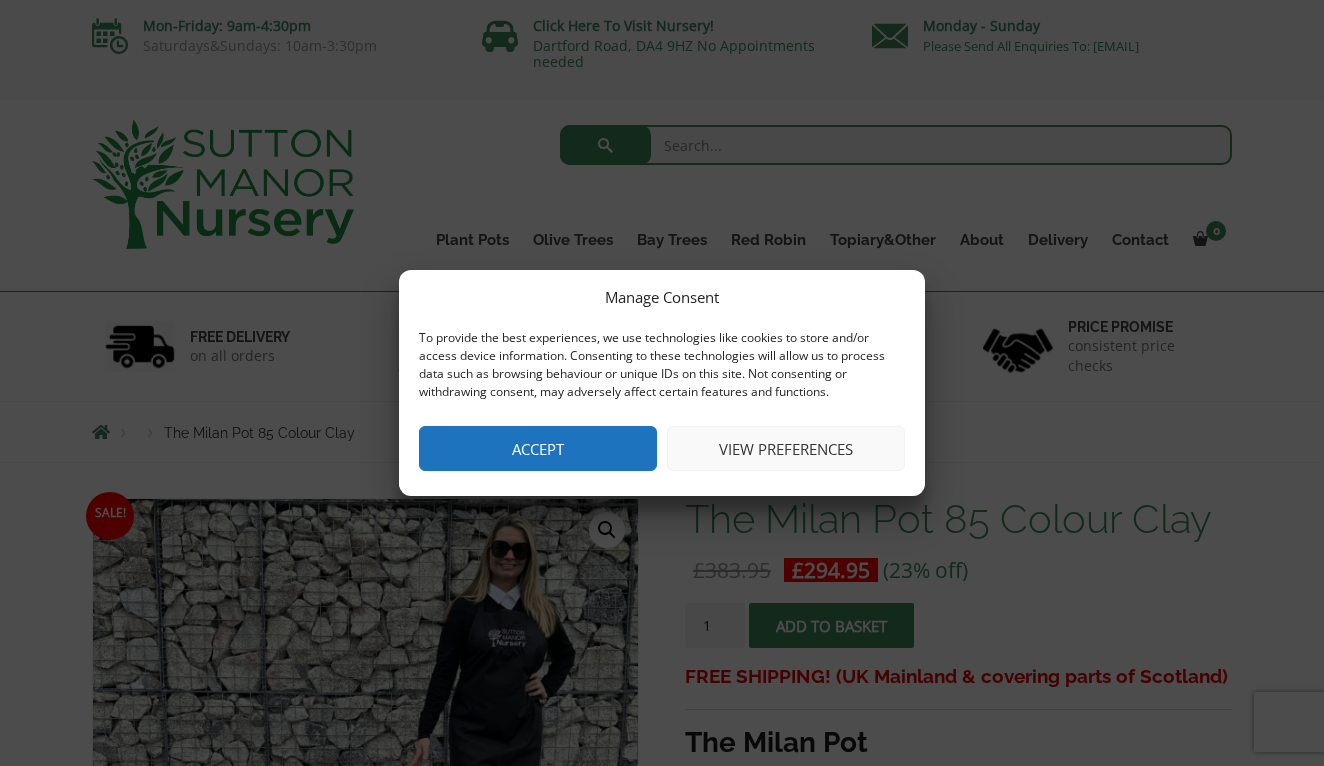 click on "Accept" at bounding box center [538, 448] 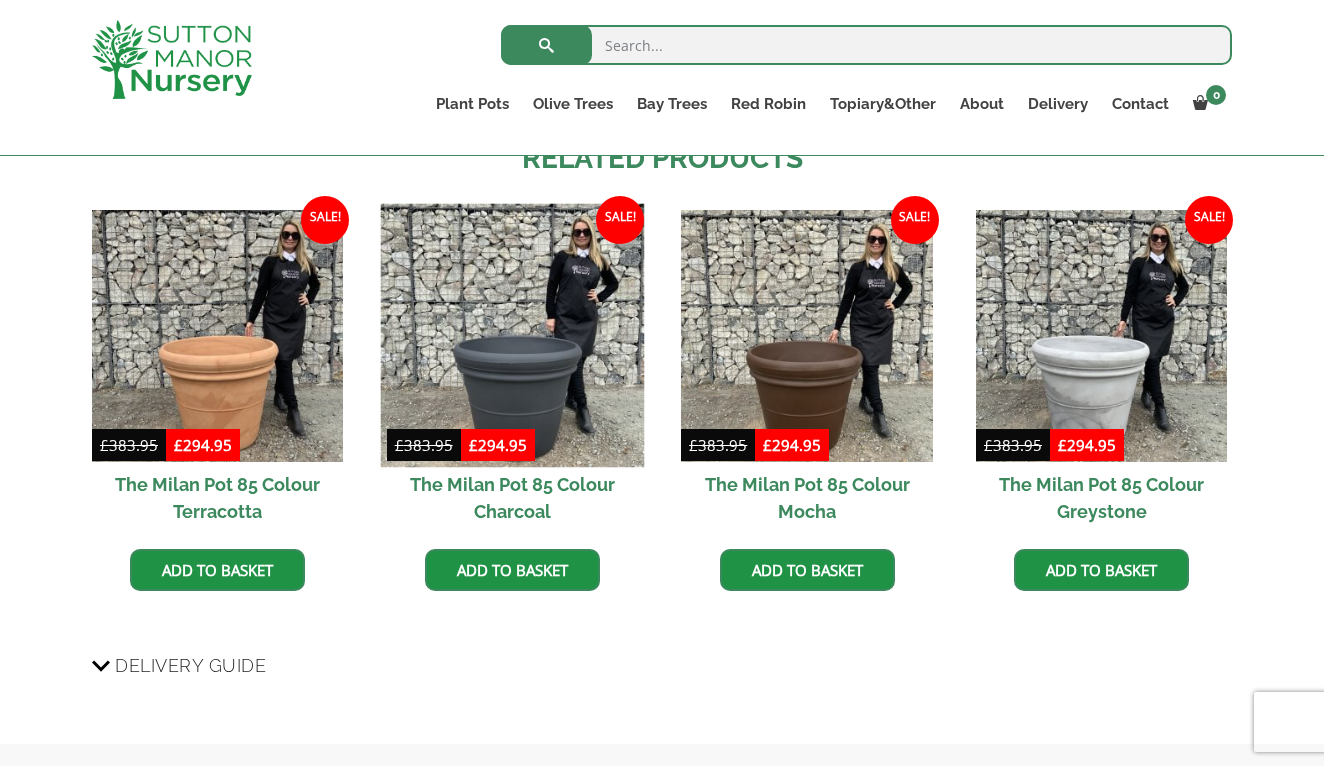 scroll, scrollTop: 1243, scrollLeft: 0, axis: vertical 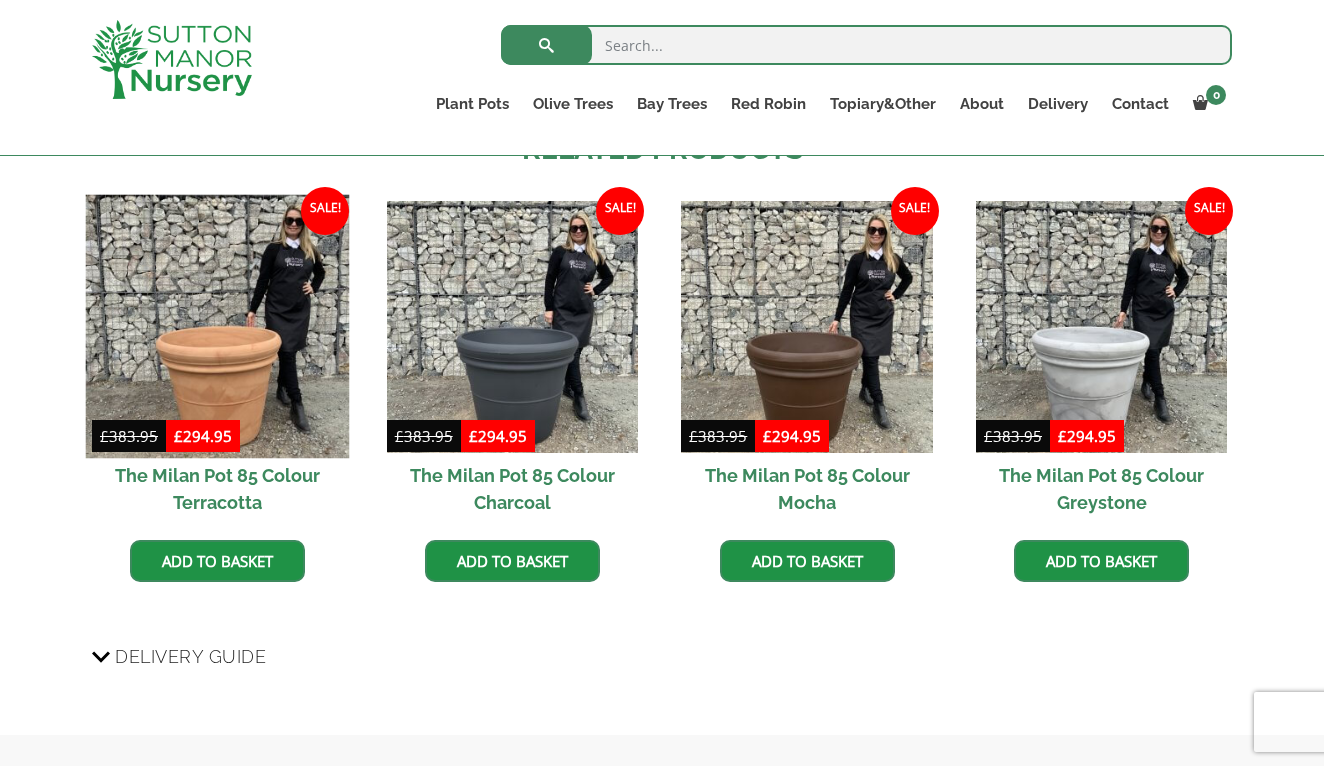 click at bounding box center [218, 327] 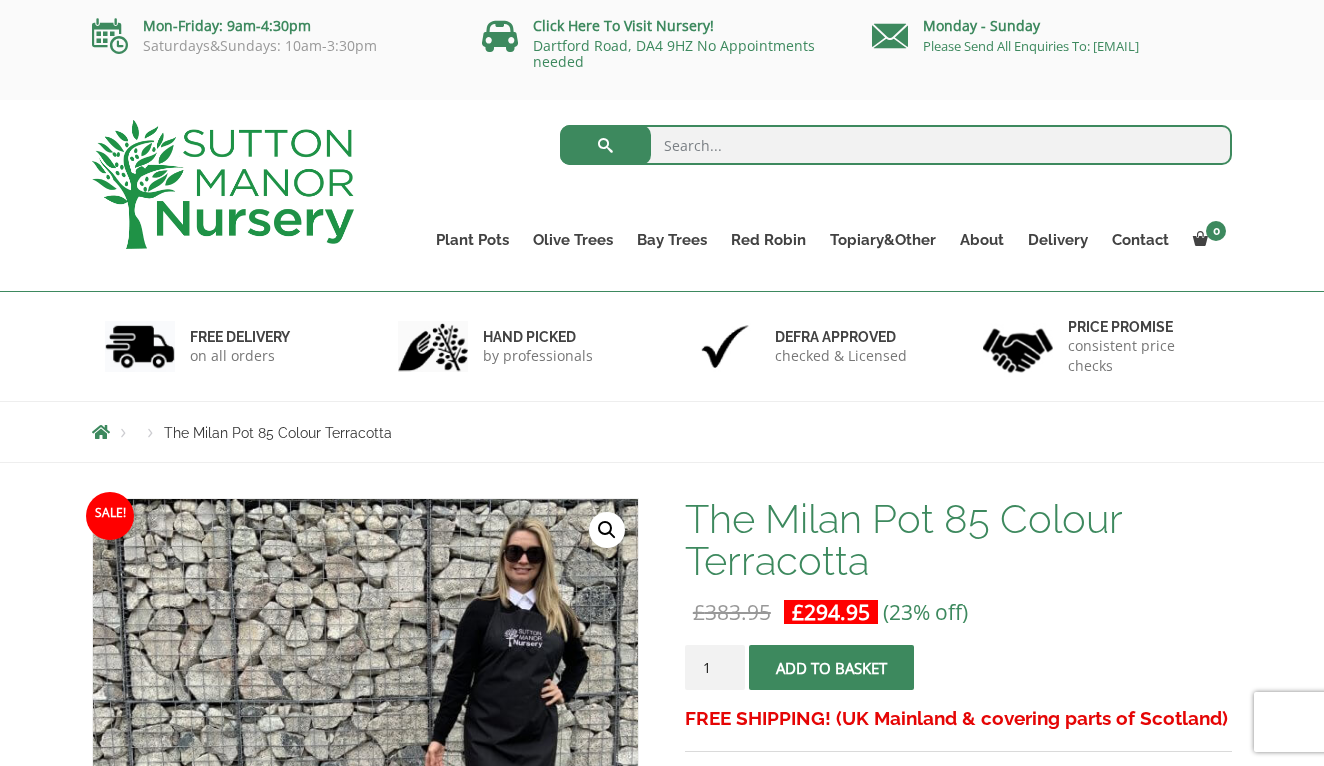 scroll, scrollTop: 0, scrollLeft: 0, axis: both 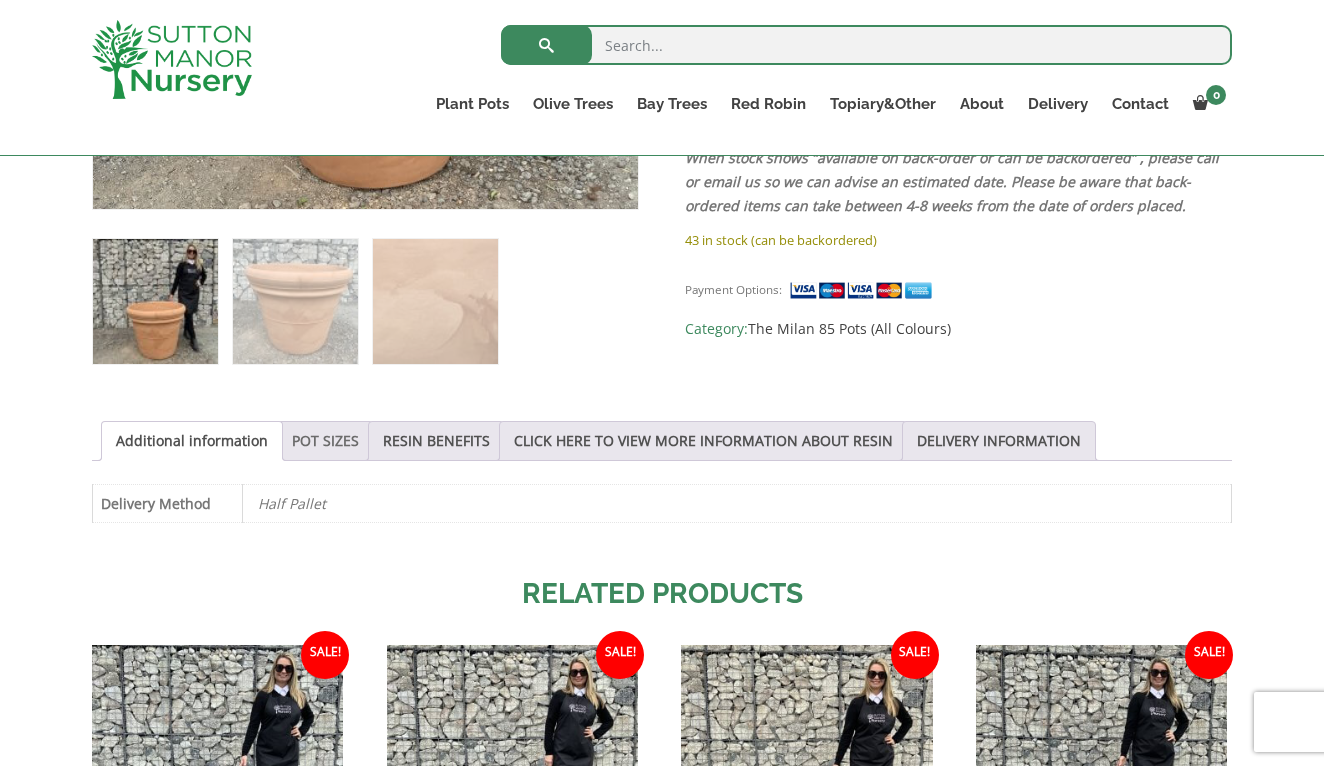 click on "POT SIZES" at bounding box center (325, 441) 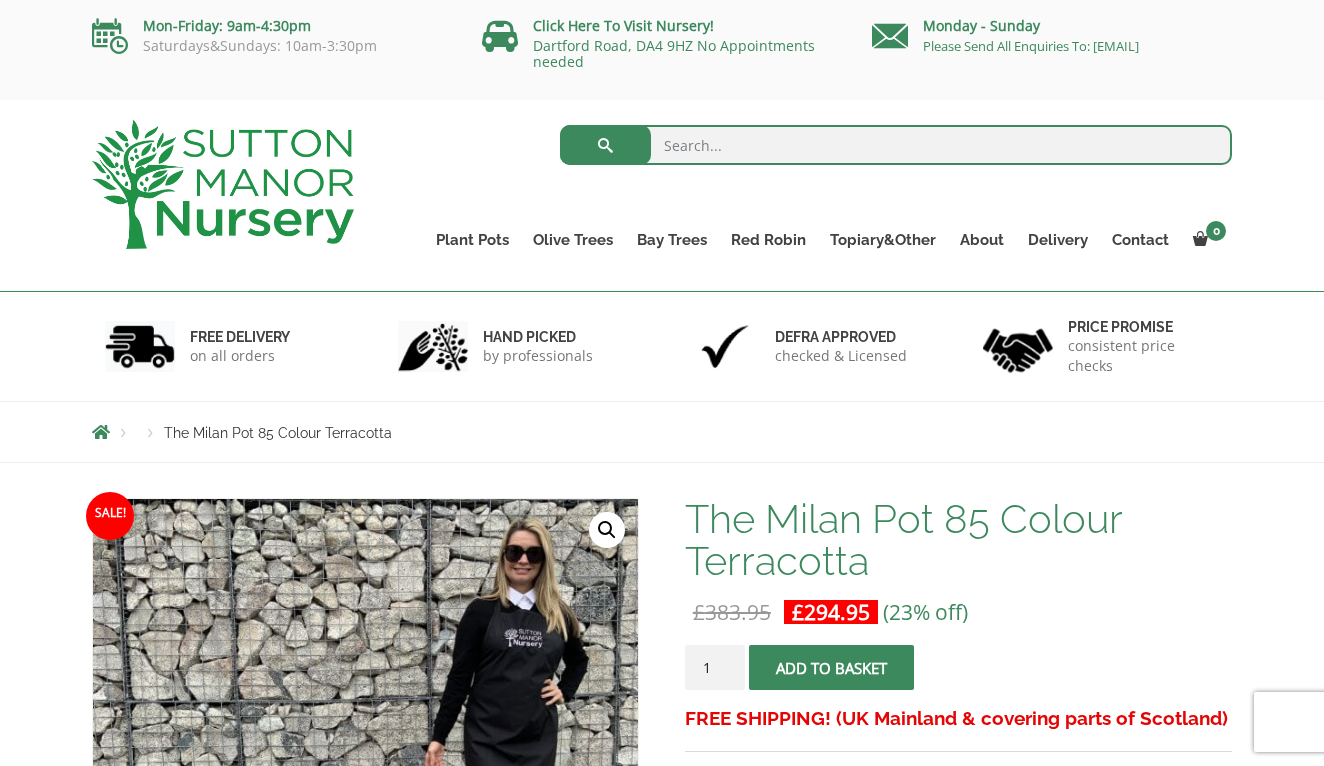 scroll, scrollTop: 0, scrollLeft: 0, axis: both 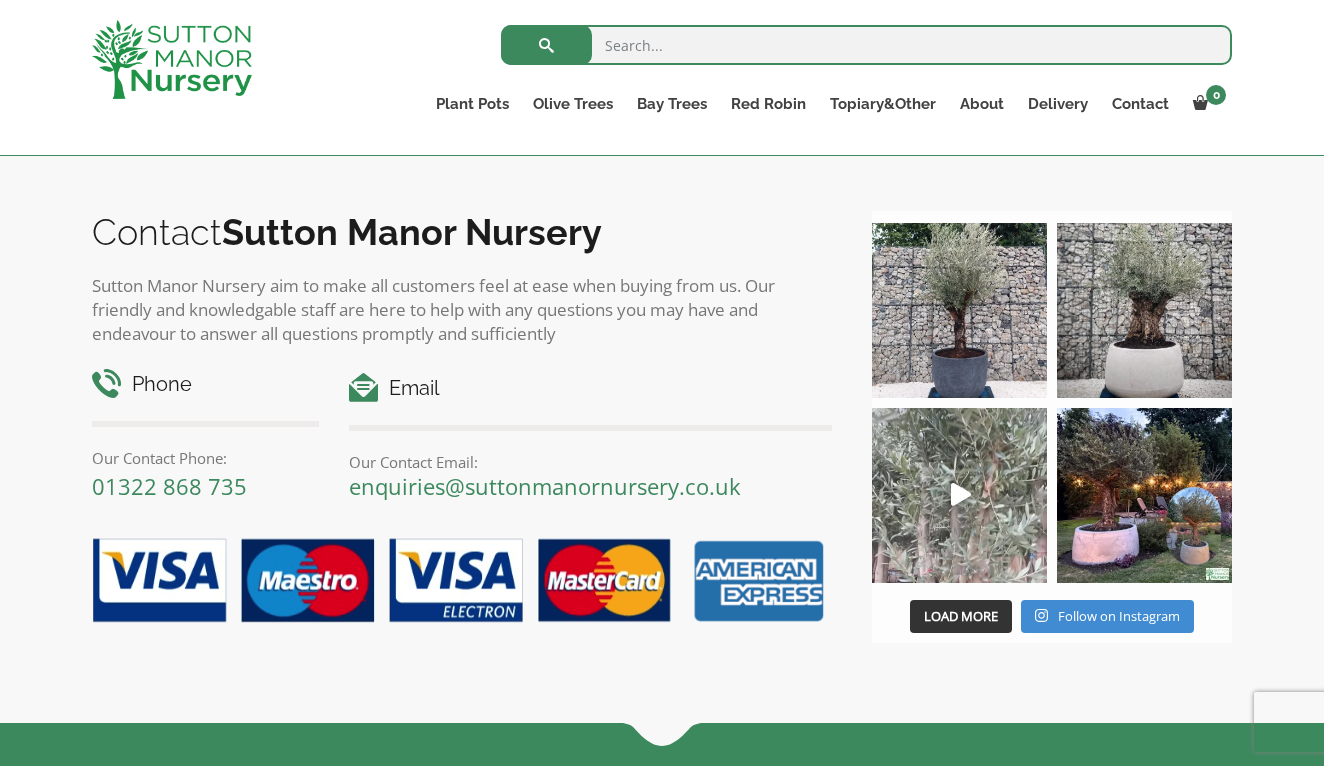 click 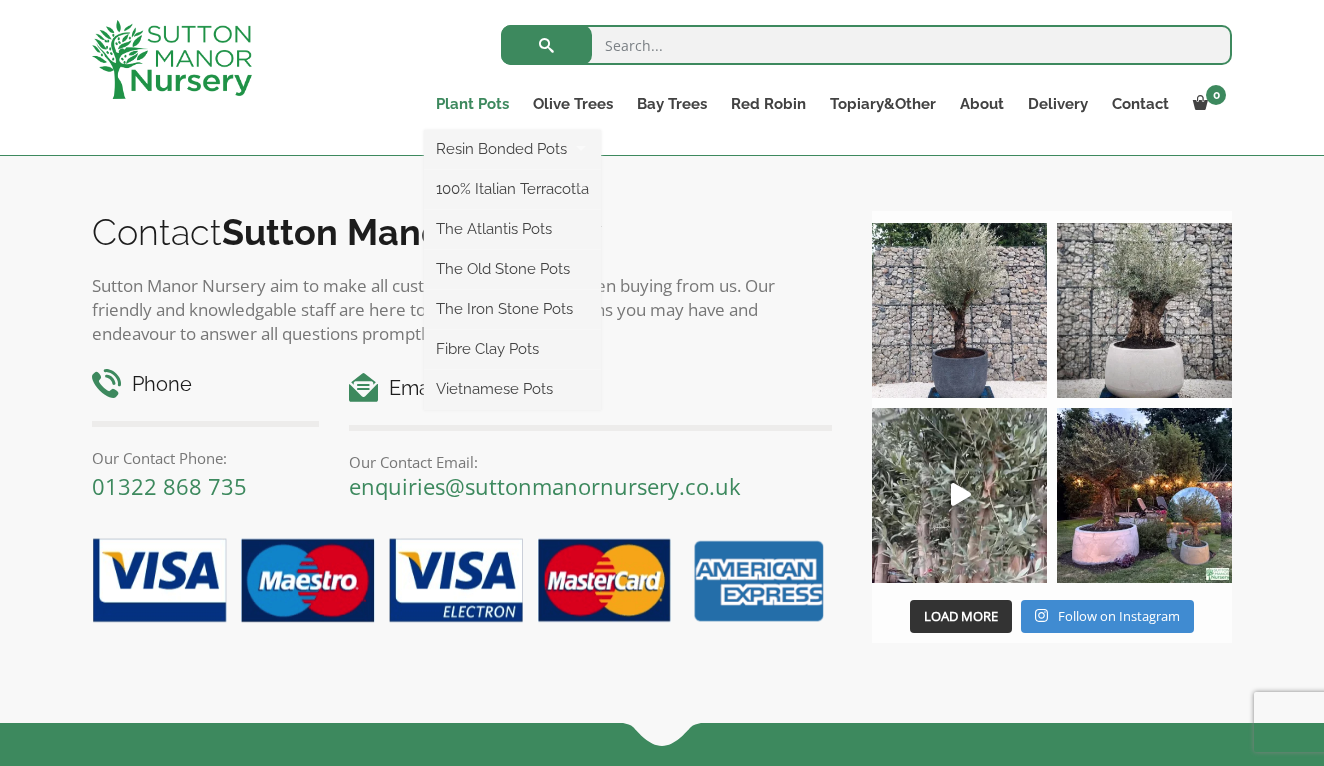 click on "Plant Pots" at bounding box center (472, 104) 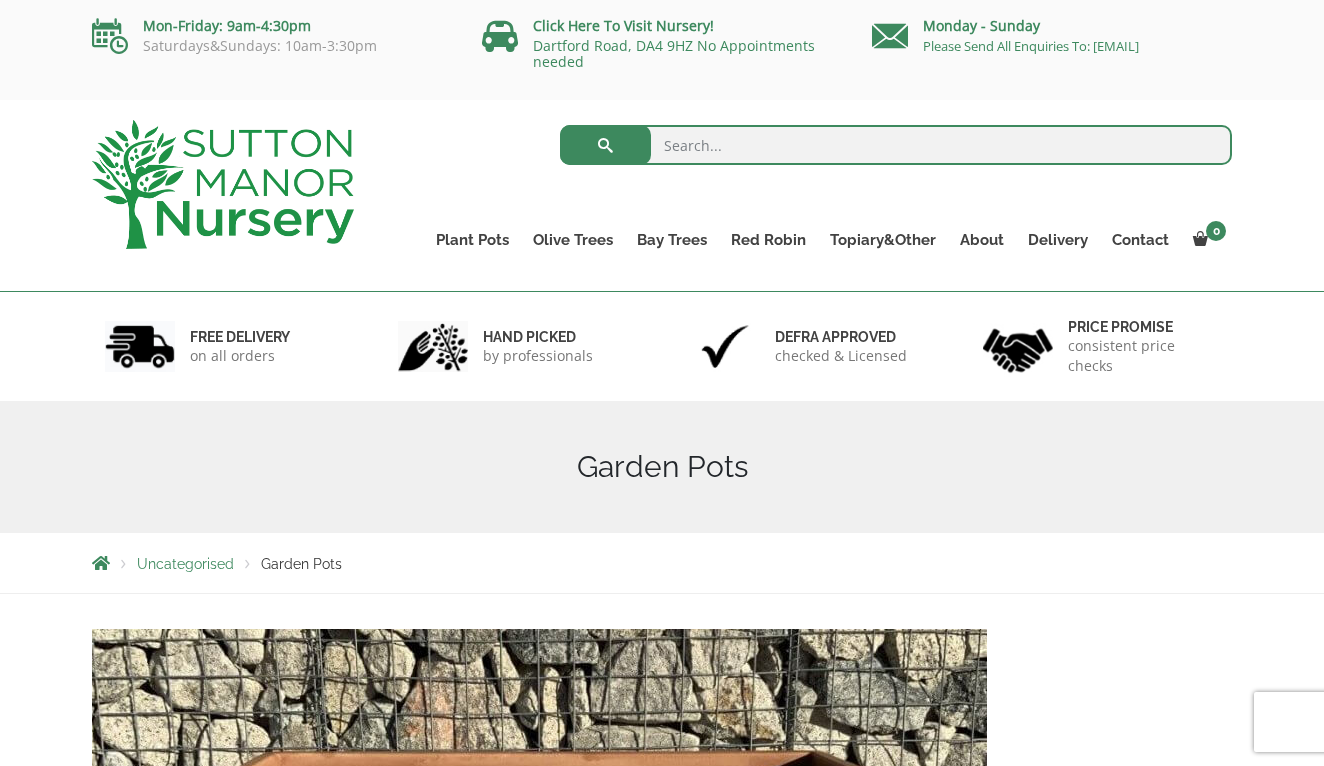 scroll, scrollTop: 0, scrollLeft: 0, axis: both 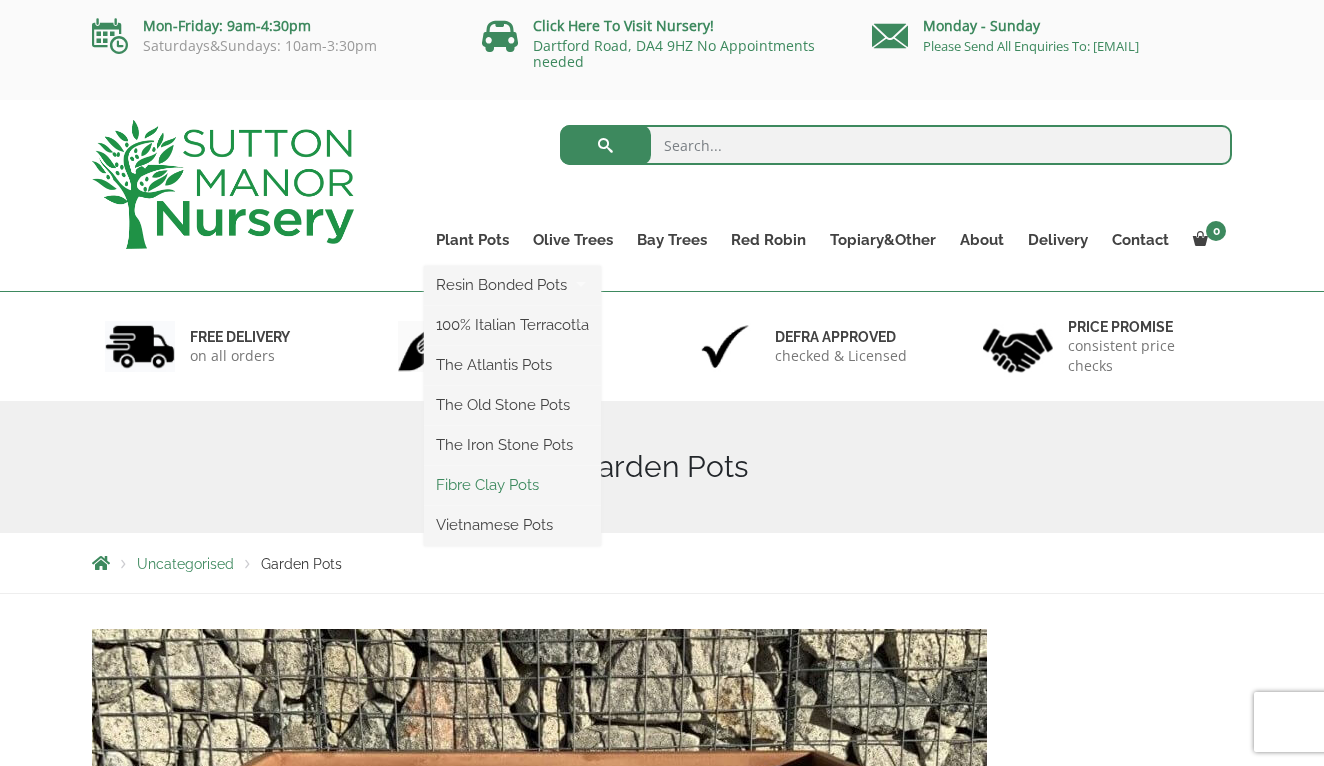 click on "Fibre Clay Pots" at bounding box center (512, 485) 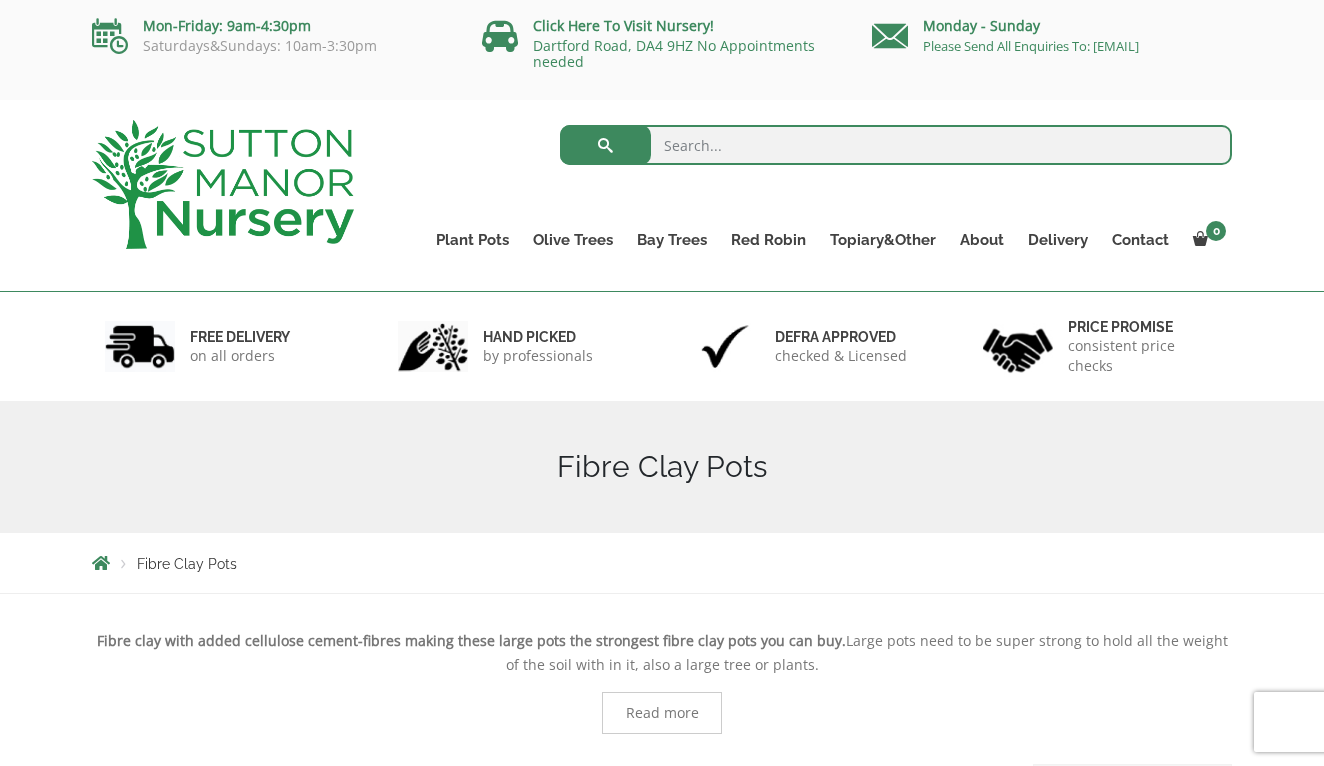 scroll, scrollTop: 0, scrollLeft: 0, axis: both 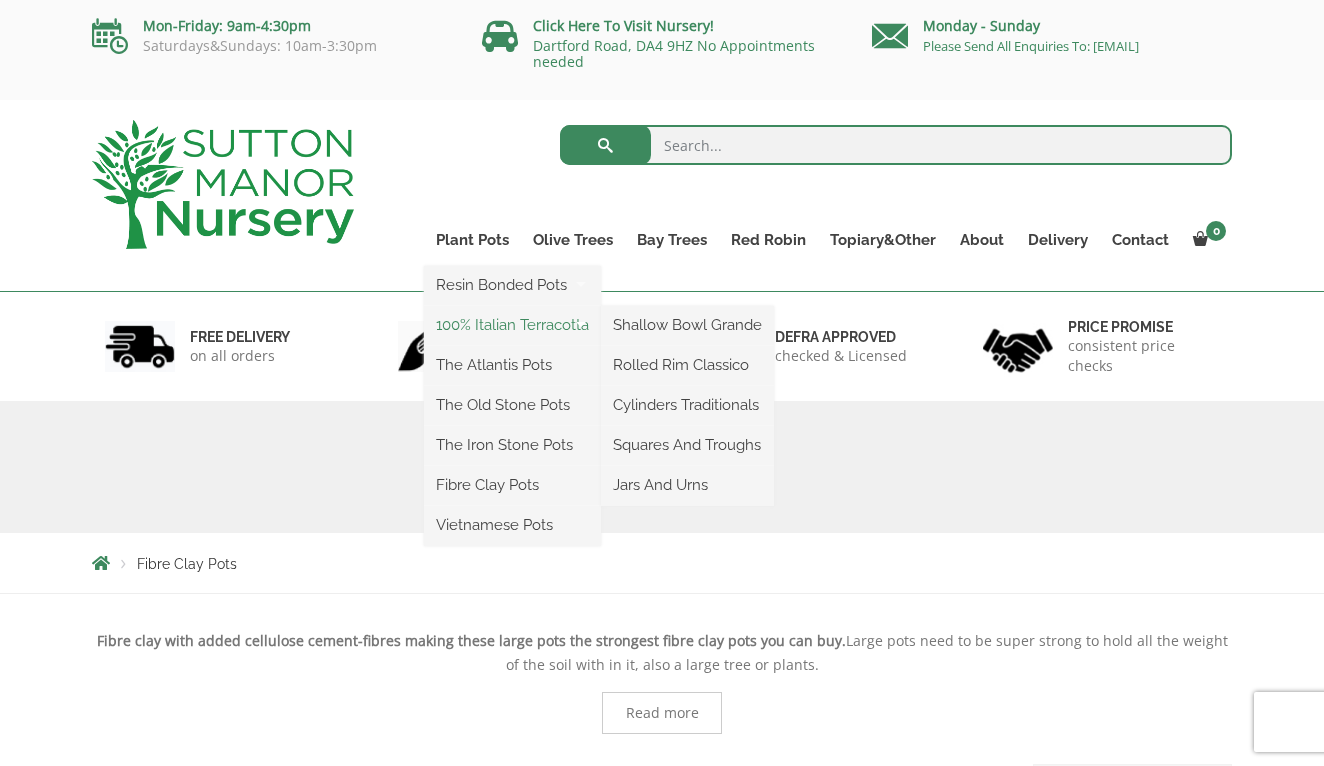 click on "100% Italian Terracotta" at bounding box center [512, 325] 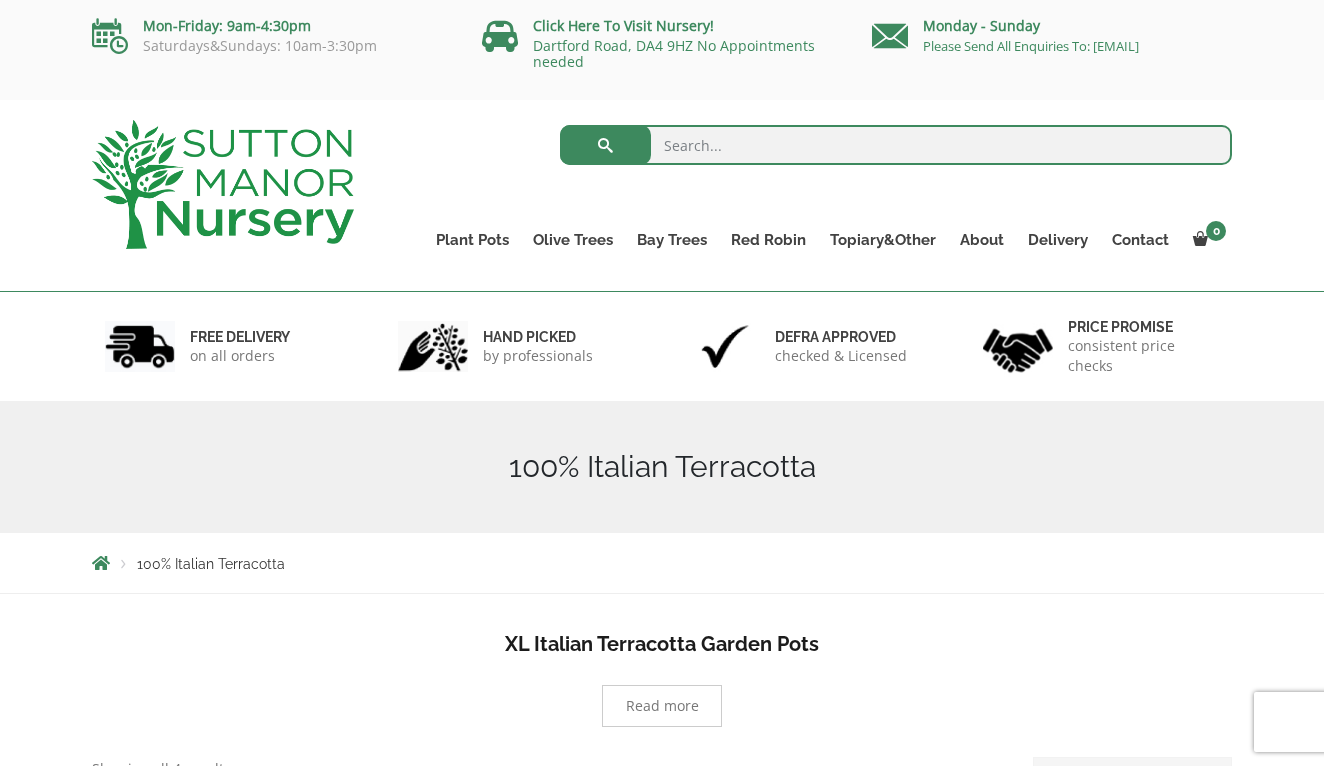 scroll, scrollTop: 0, scrollLeft: 0, axis: both 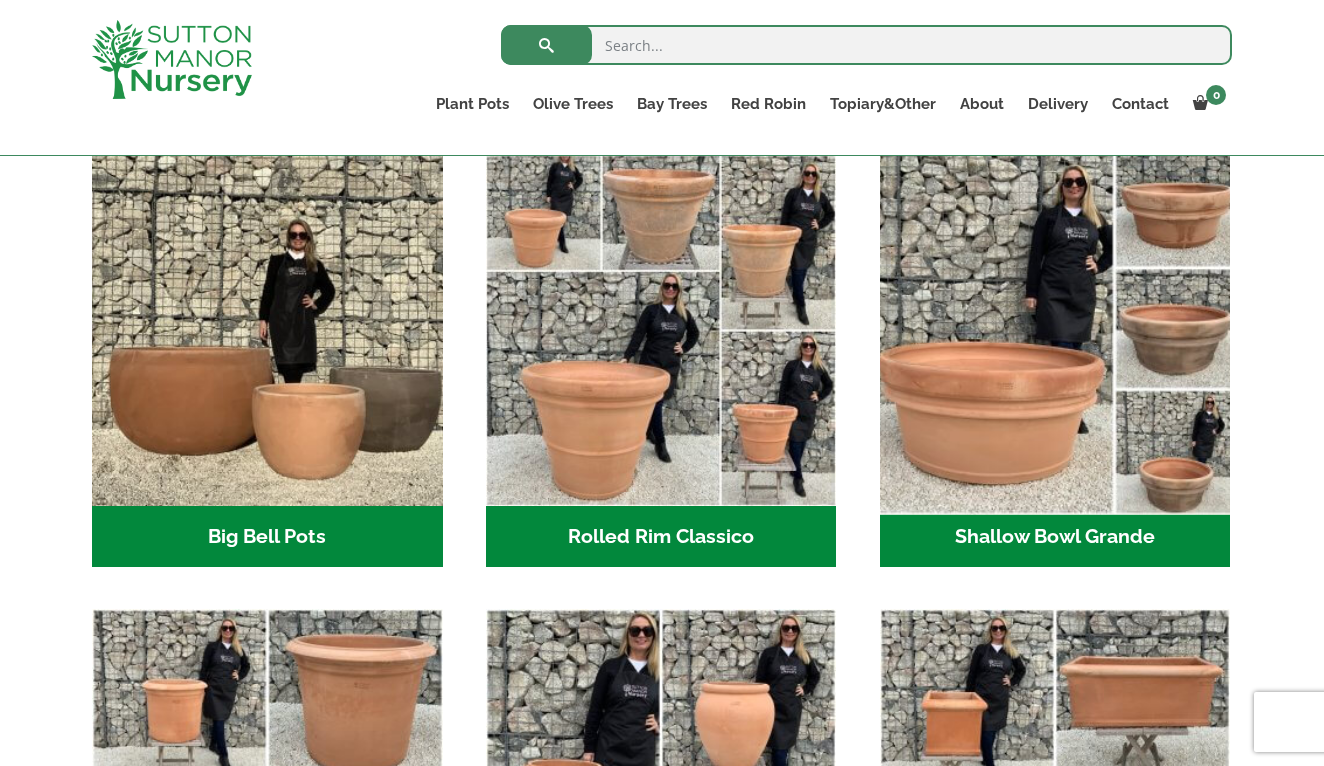 click at bounding box center [1055, 330] 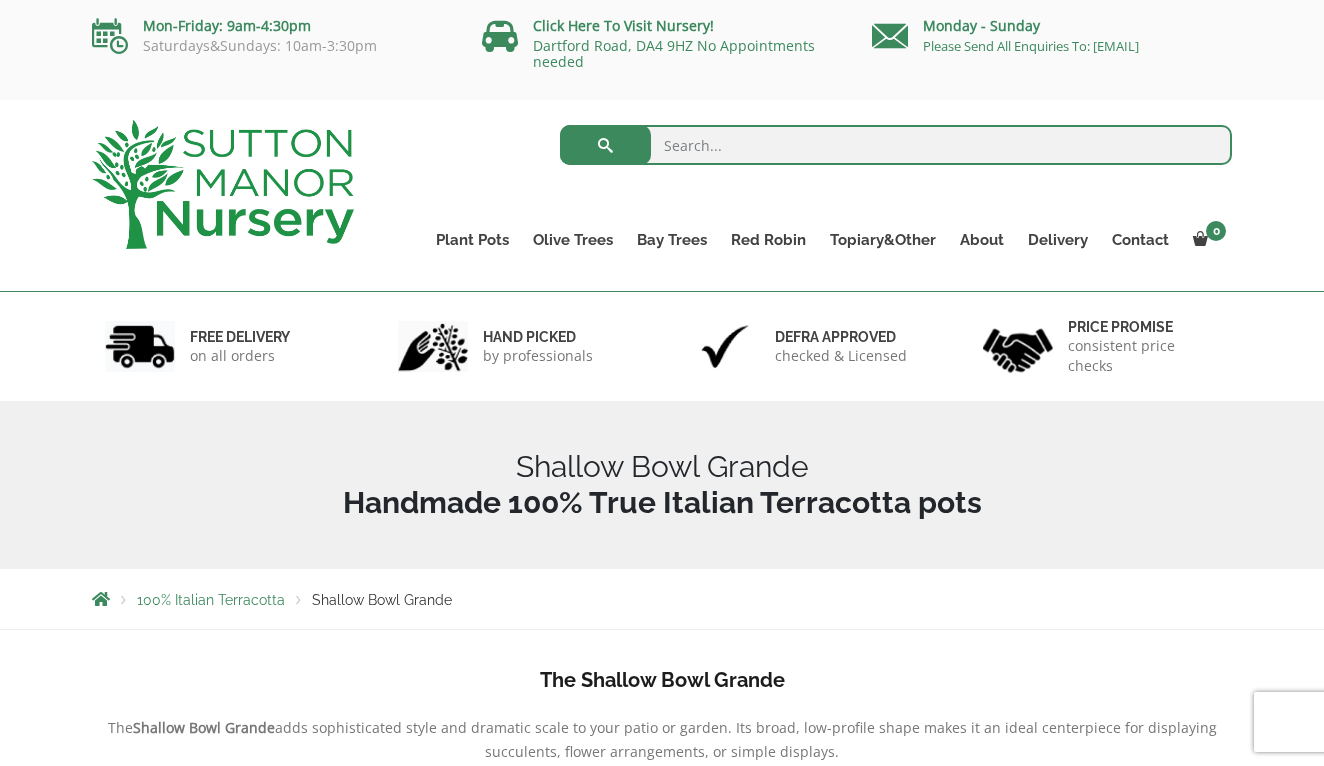 scroll, scrollTop: 0, scrollLeft: 0, axis: both 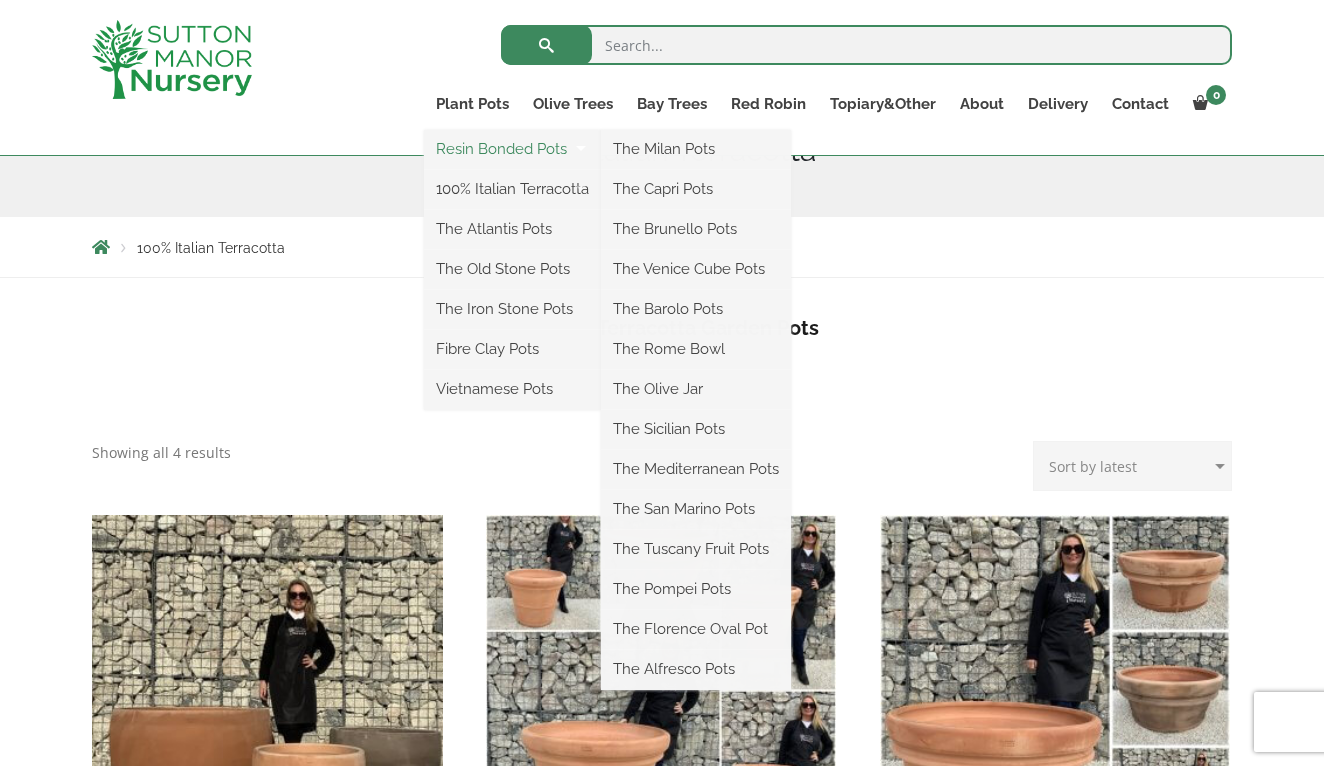 click on "Resin Bonded Pots" at bounding box center (512, 149) 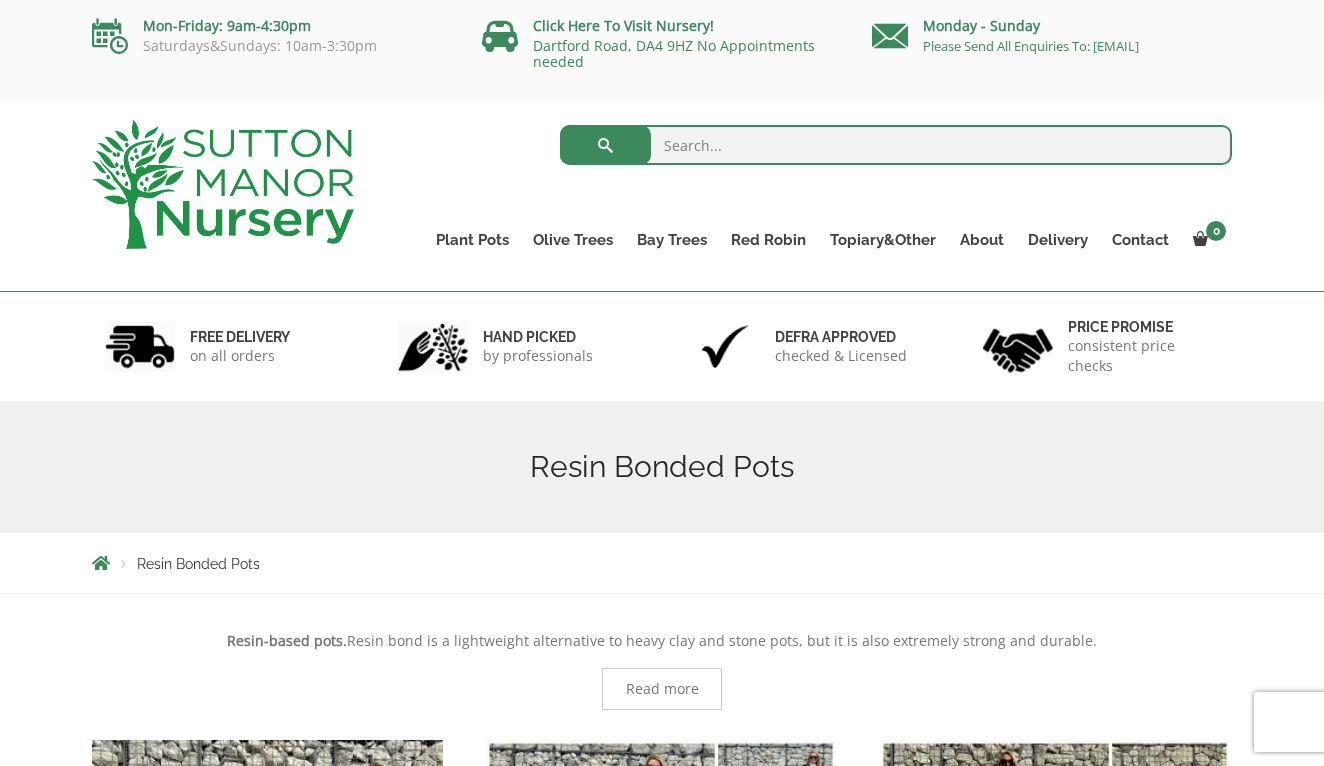 scroll, scrollTop: 0, scrollLeft: 0, axis: both 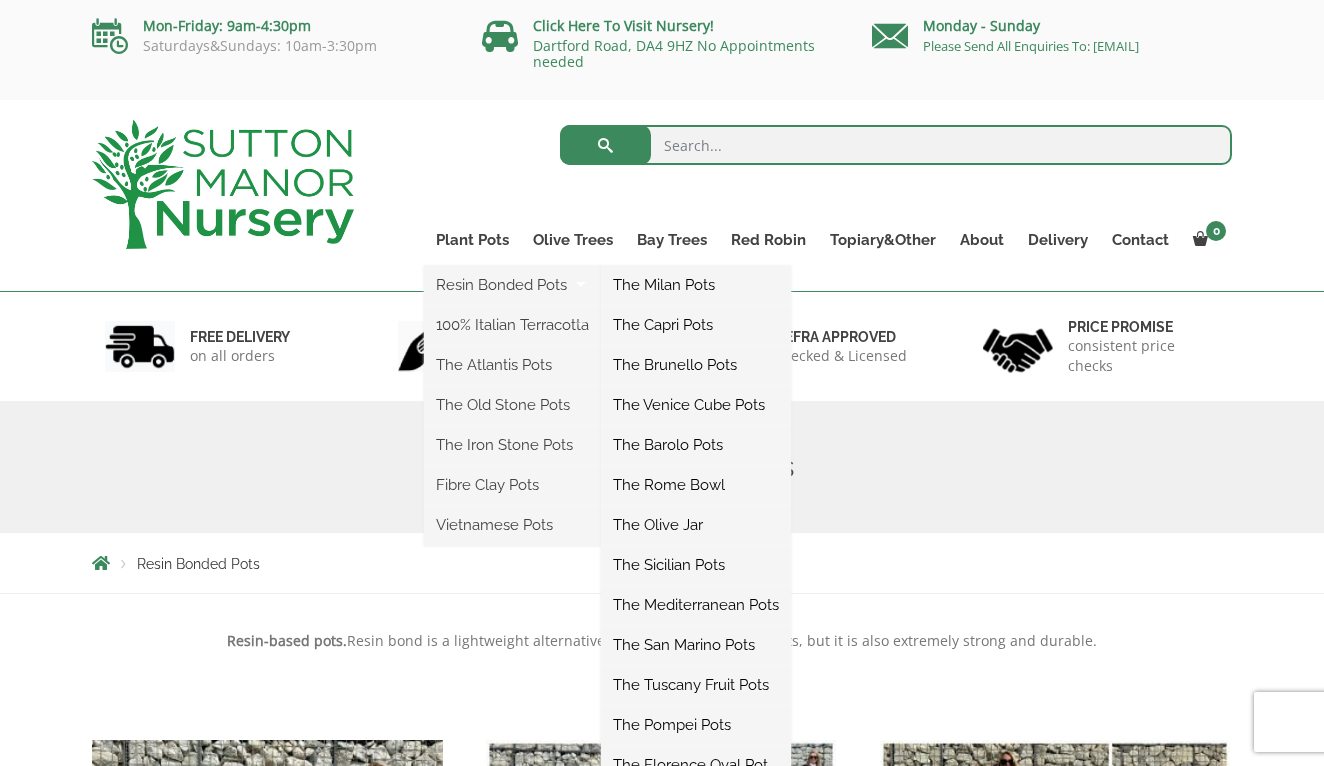 click on "The Capri Pots" at bounding box center (696, 325) 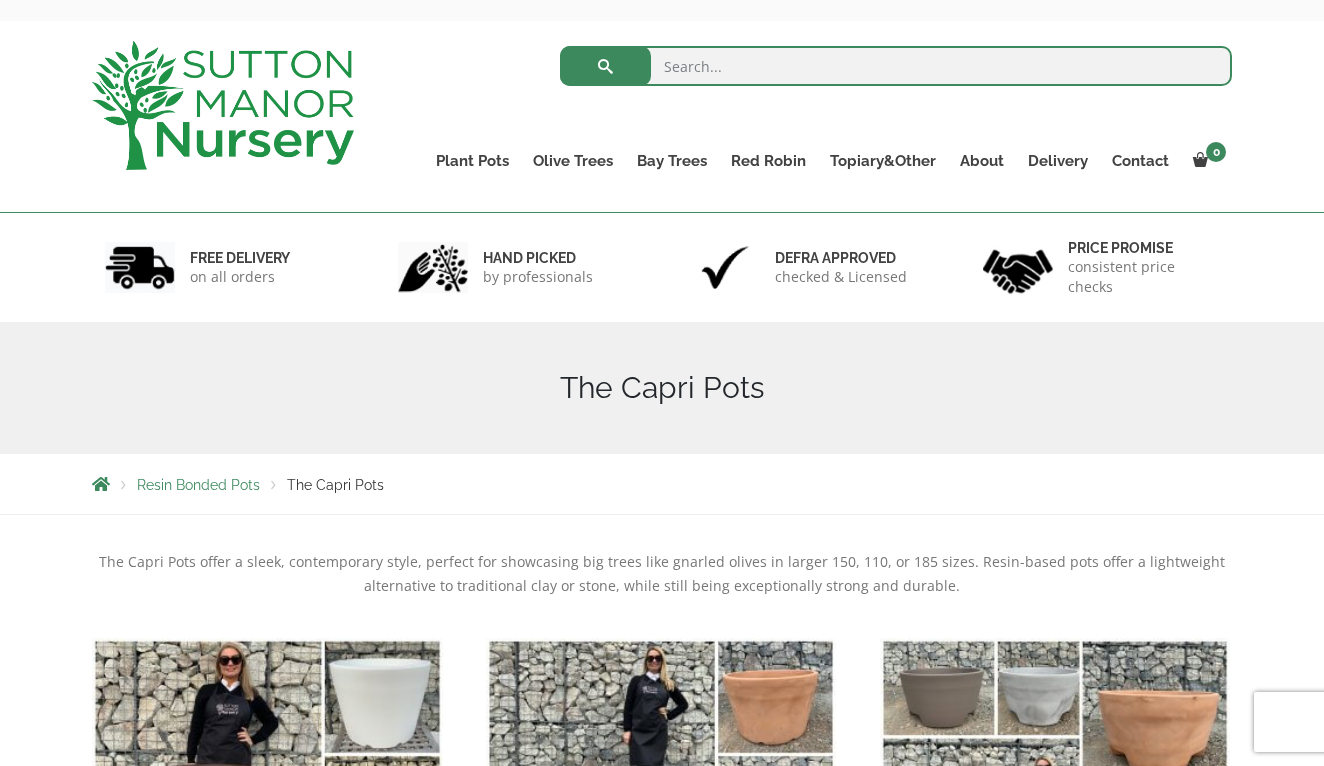 scroll, scrollTop: 177, scrollLeft: 0, axis: vertical 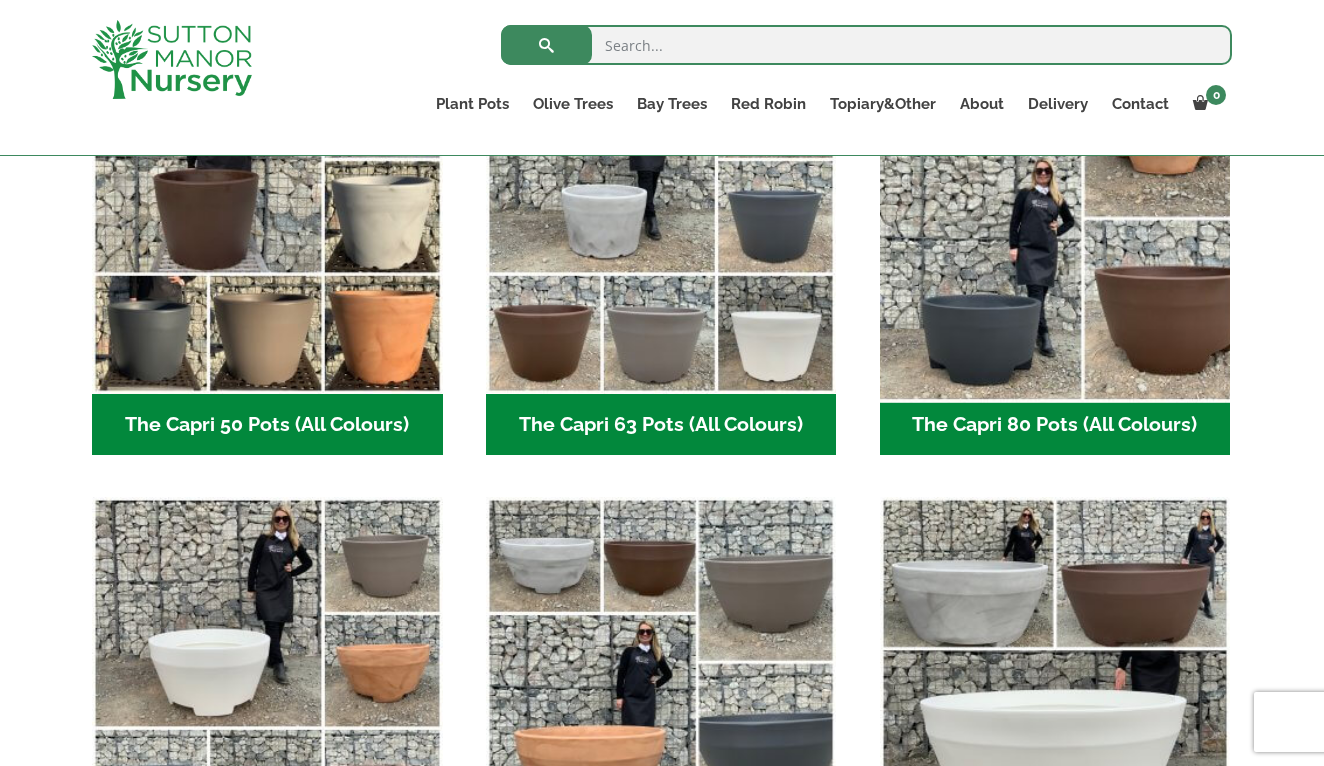 click at bounding box center (1055, 218) 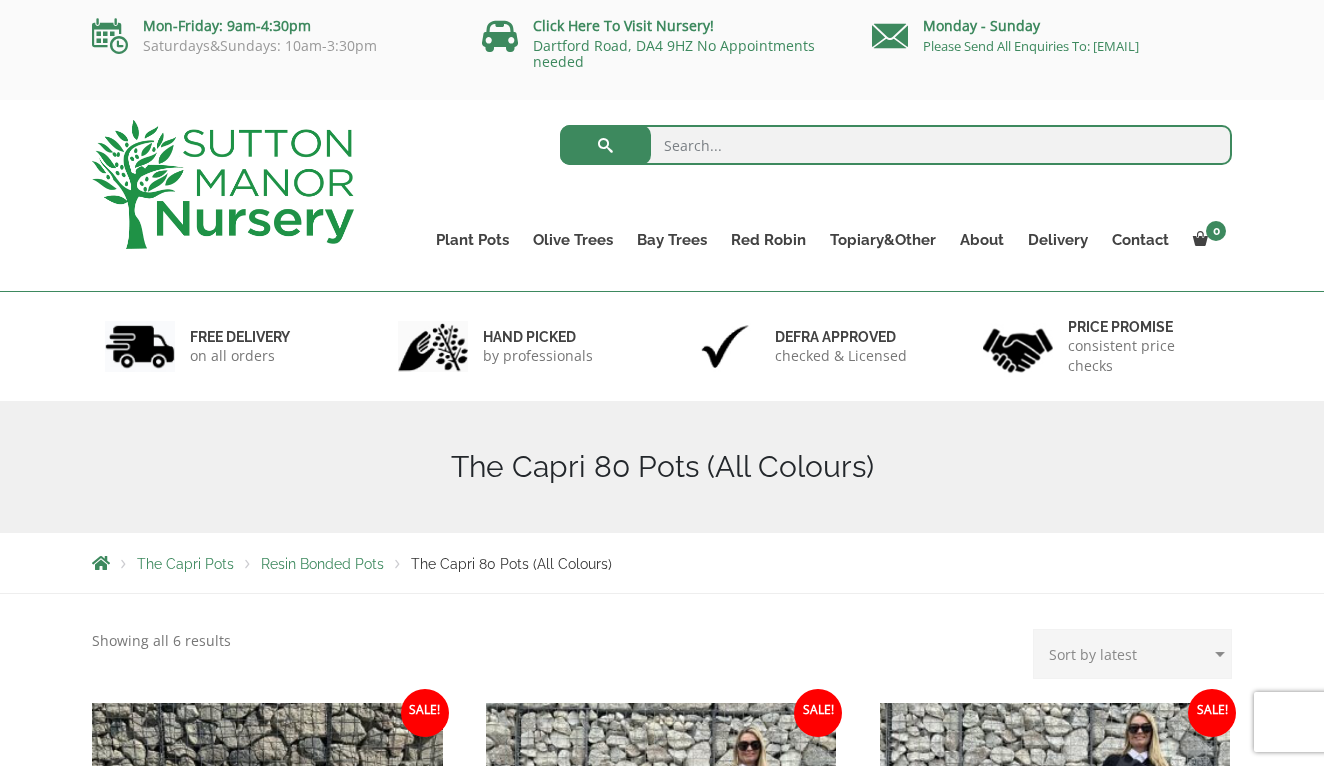 scroll, scrollTop: 0, scrollLeft: 0, axis: both 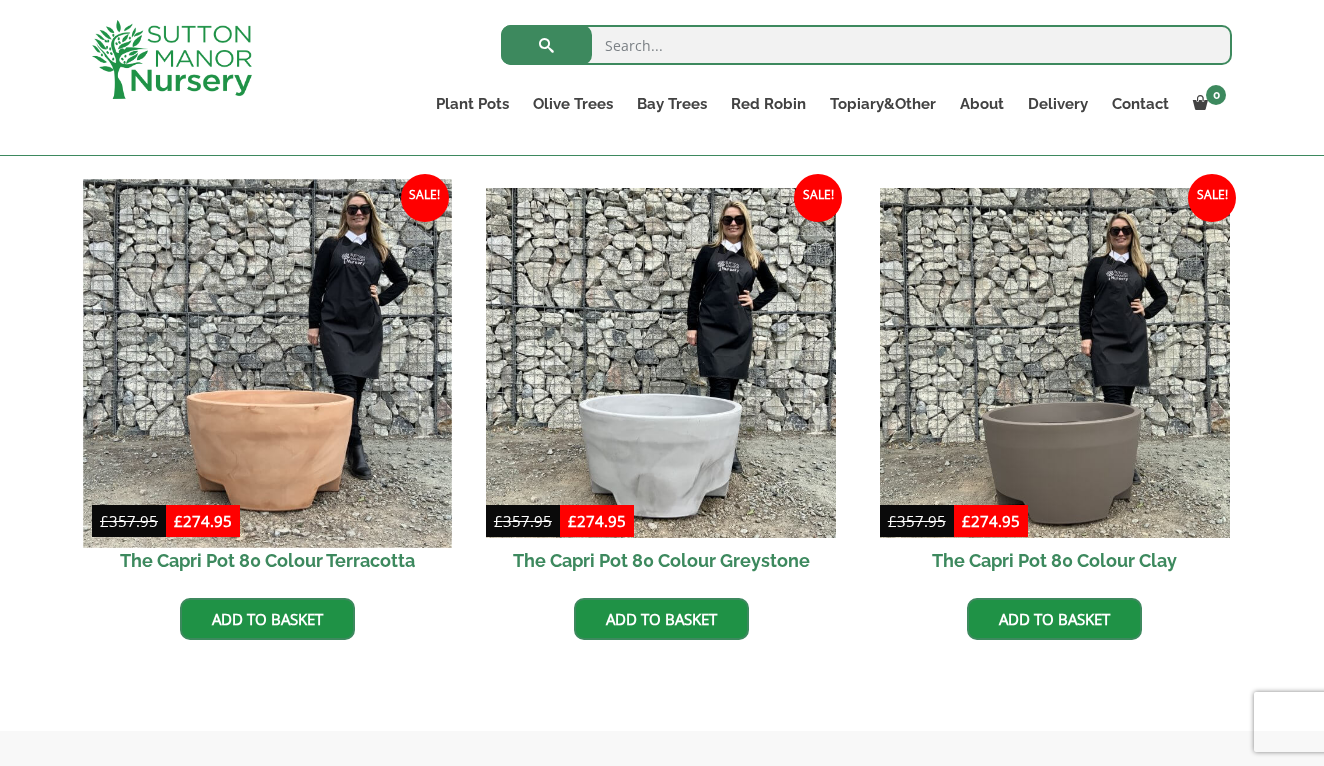 click at bounding box center [267, 363] 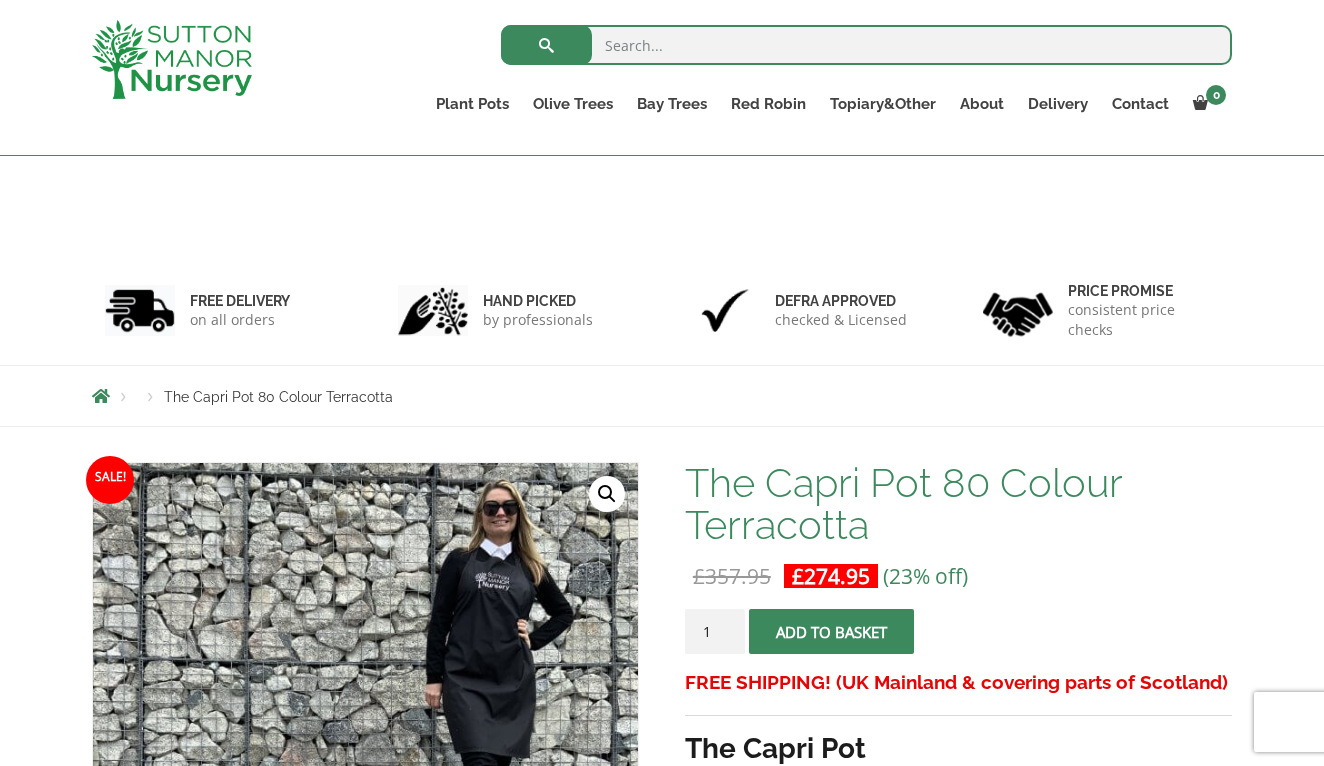 scroll, scrollTop: 567, scrollLeft: 0, axis: vertical 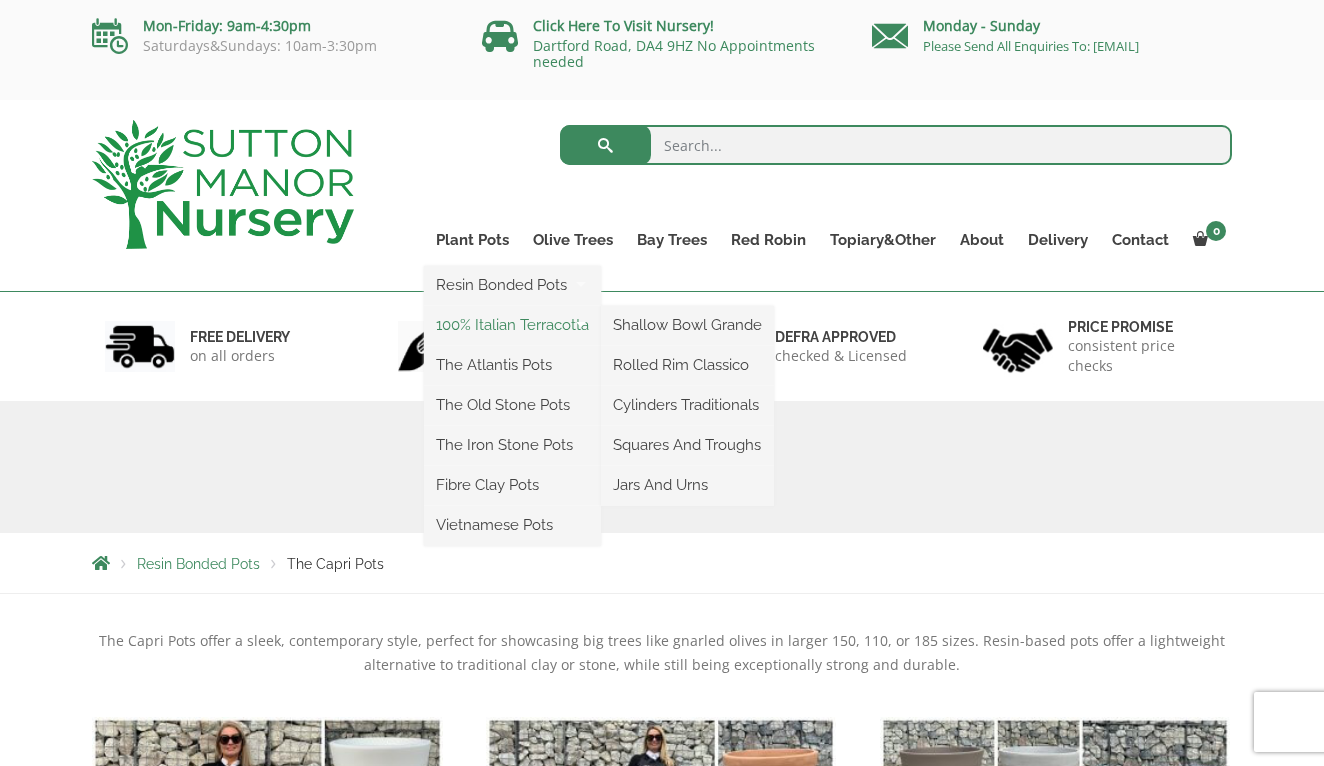 click on "100% Italian Terracotta" at bounding box center (512, 325) 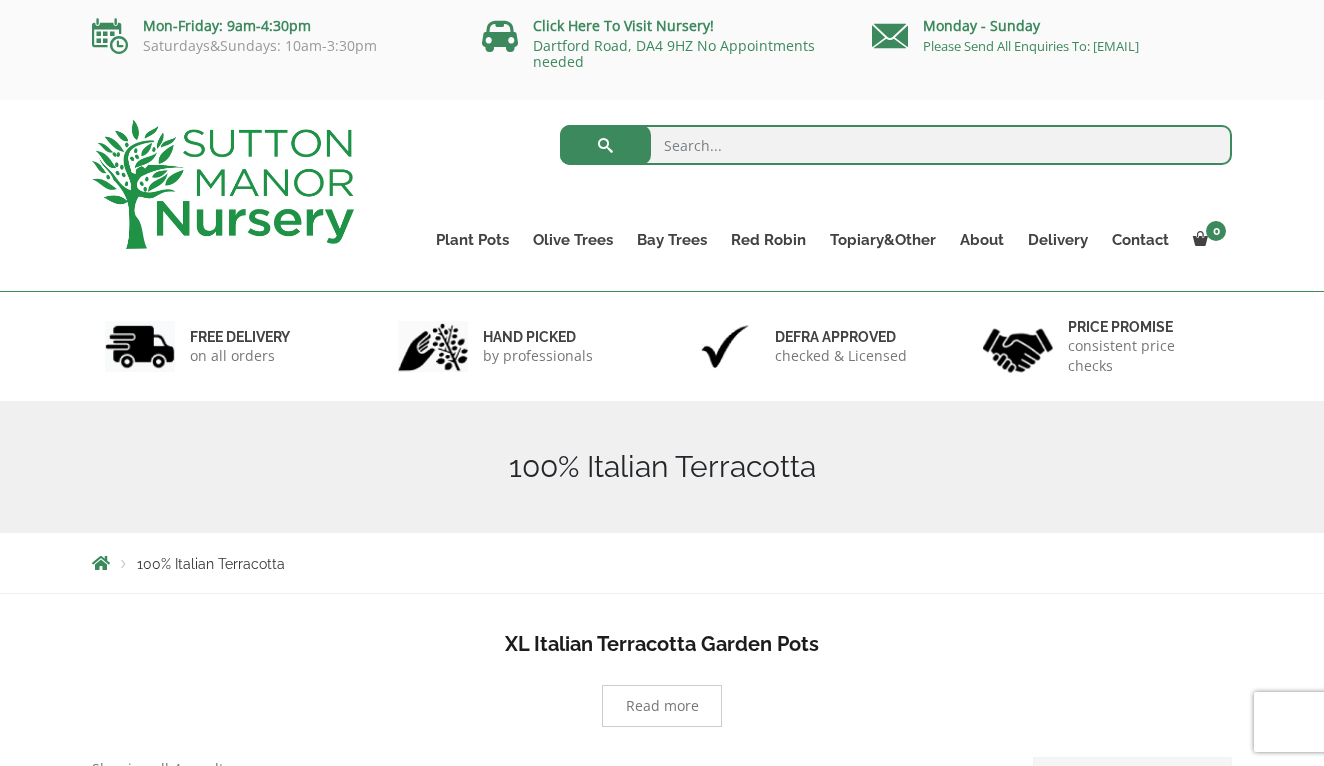 scroll, scrollTop: 0, scrollLeft: 0, axis: both 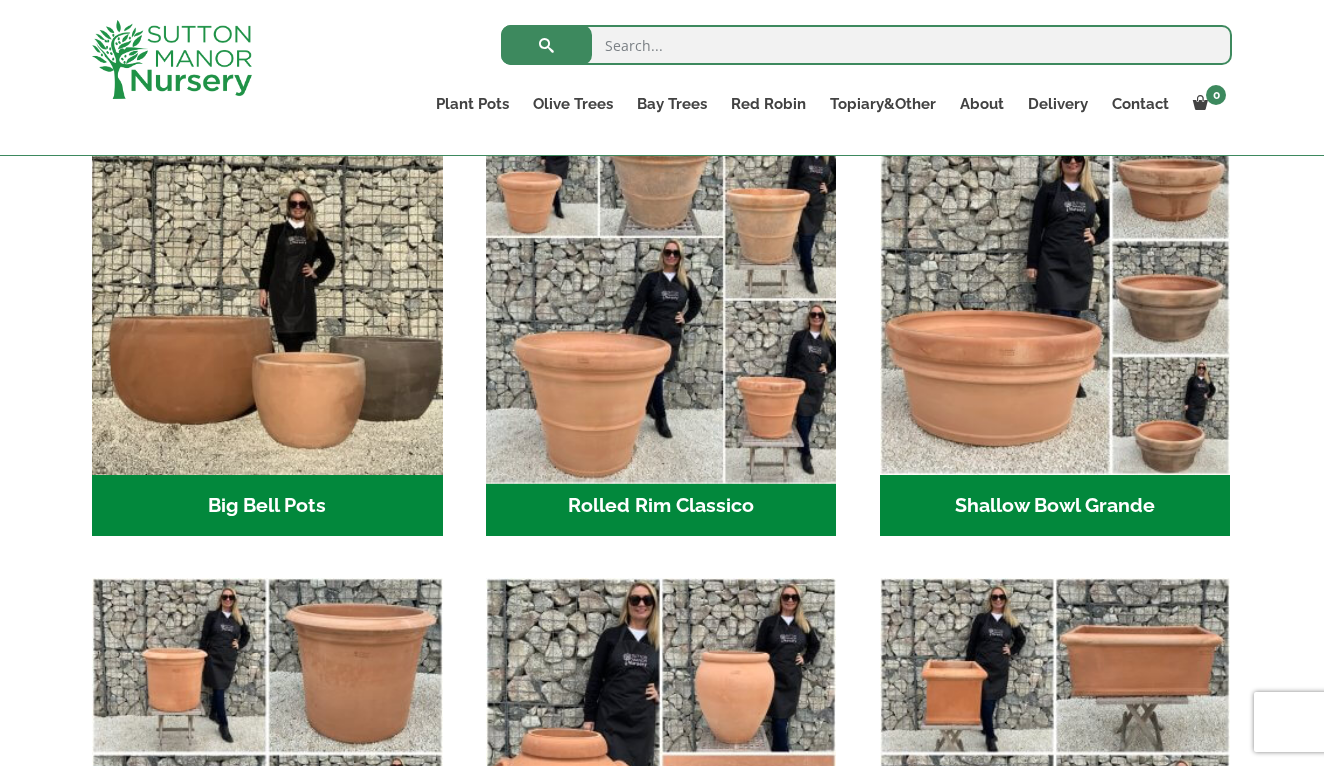 click at bounding box center [661, 299] 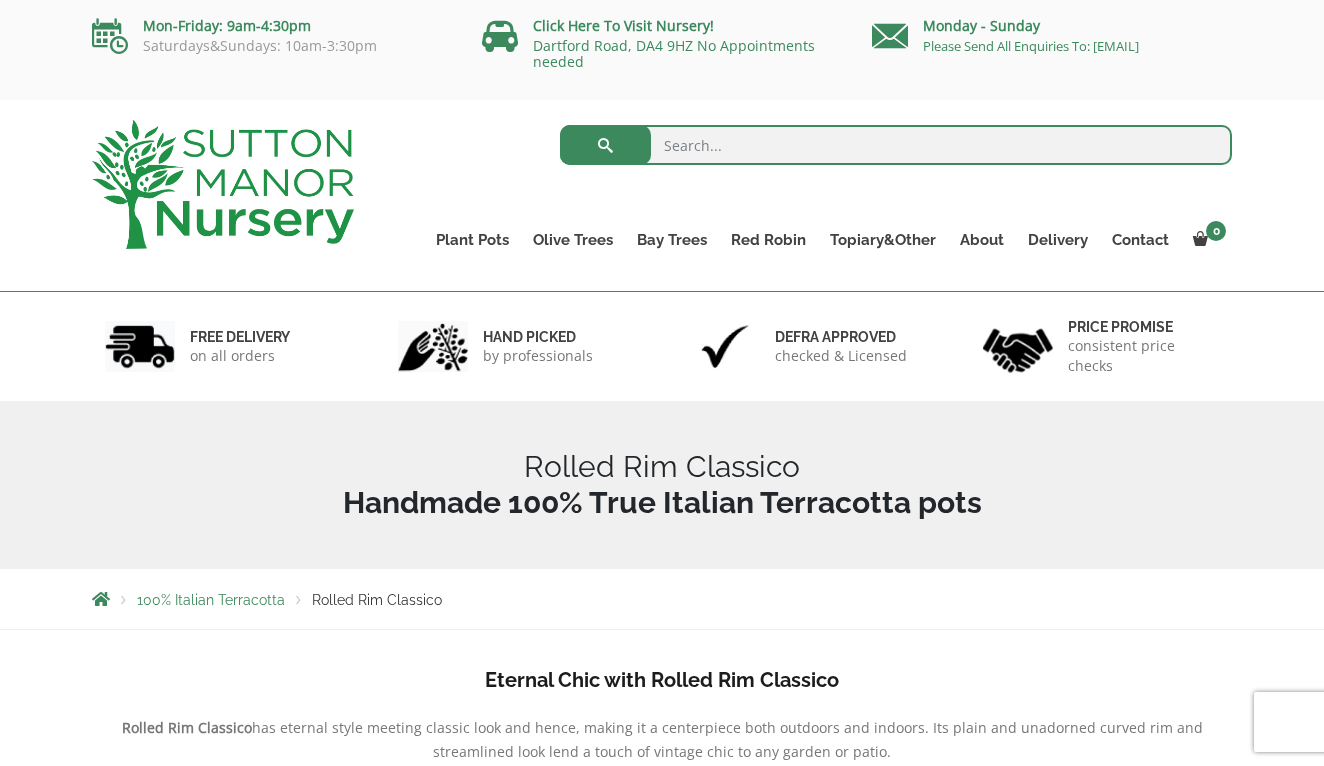 scroll, scrollTop: 0, scrollLeft: 0, axis: both 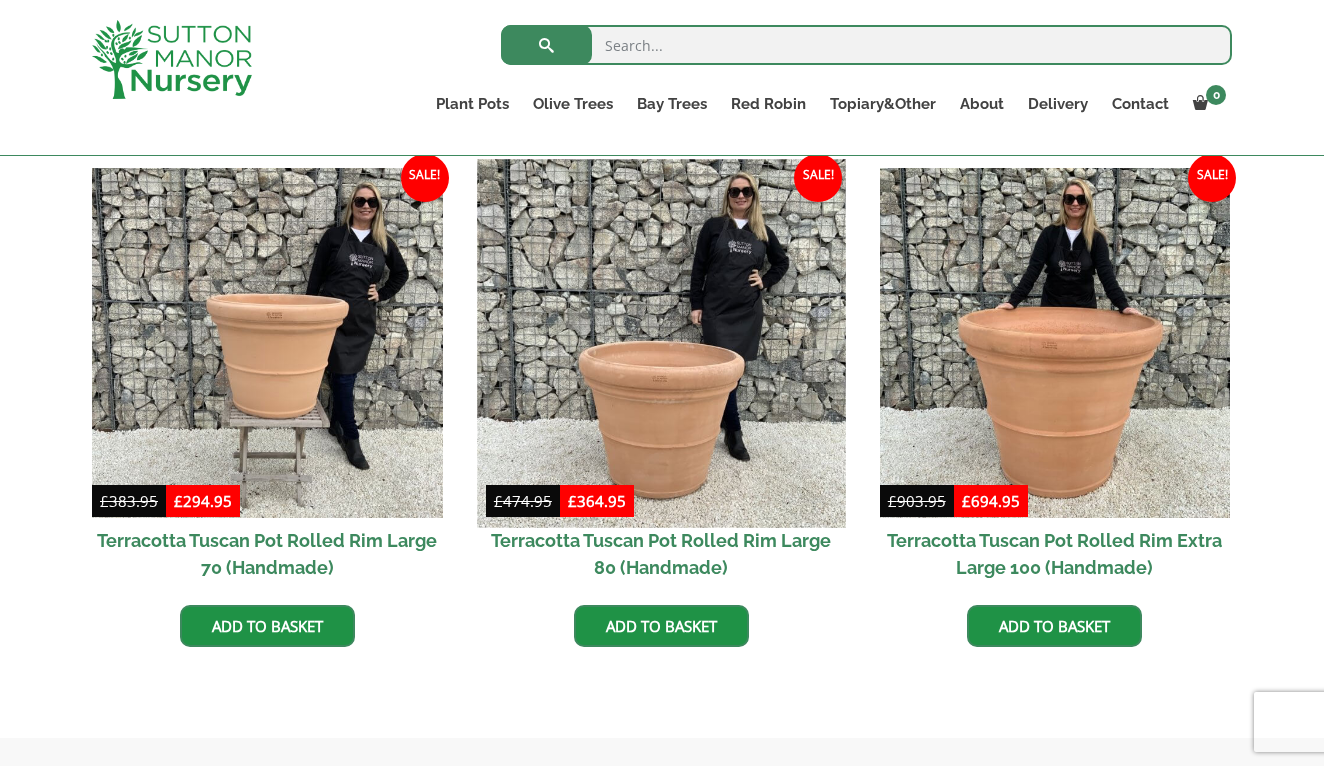 click at bounding box center [661, 343] 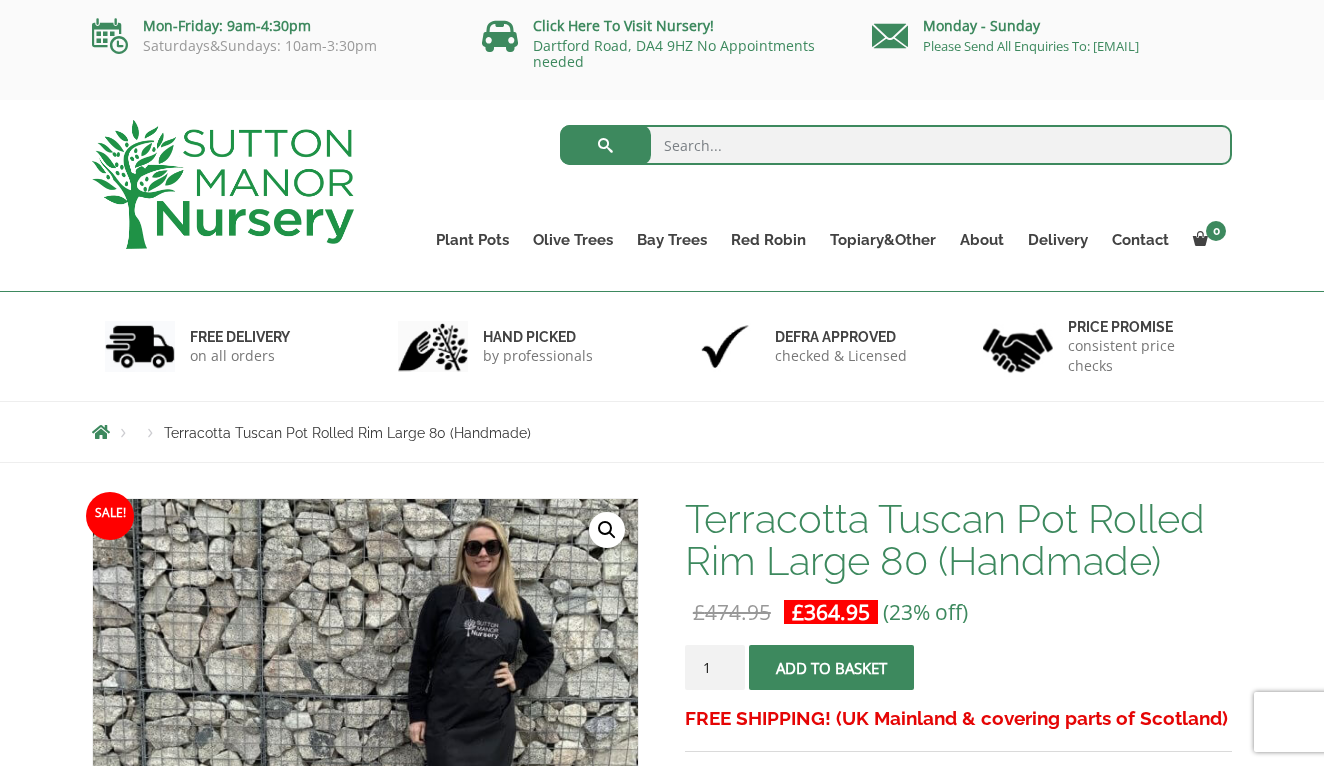 scroll, scrollTop: 0, scrollLeft: 0, axis: both 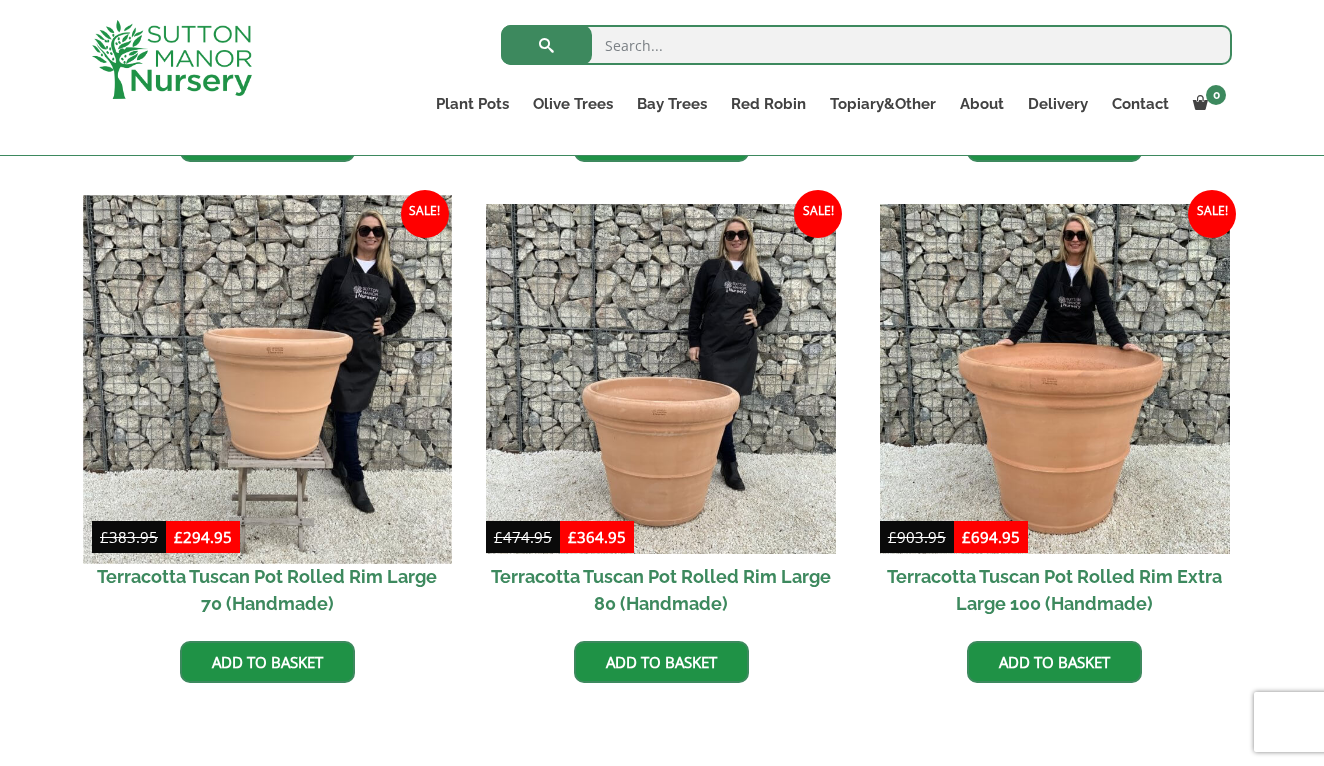 click at bounding box center (267, 379) 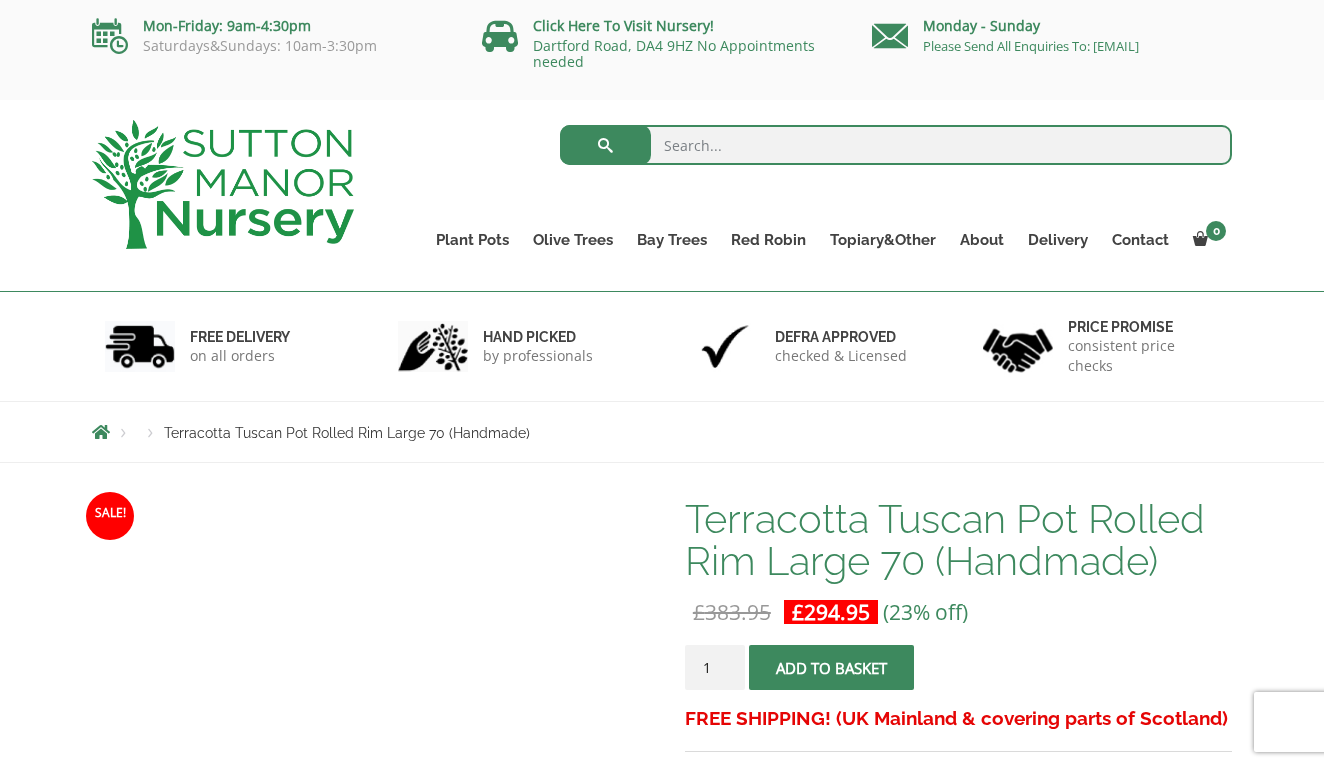 scroll, scrollTop: 0, scrollLeft: 0, axis: both 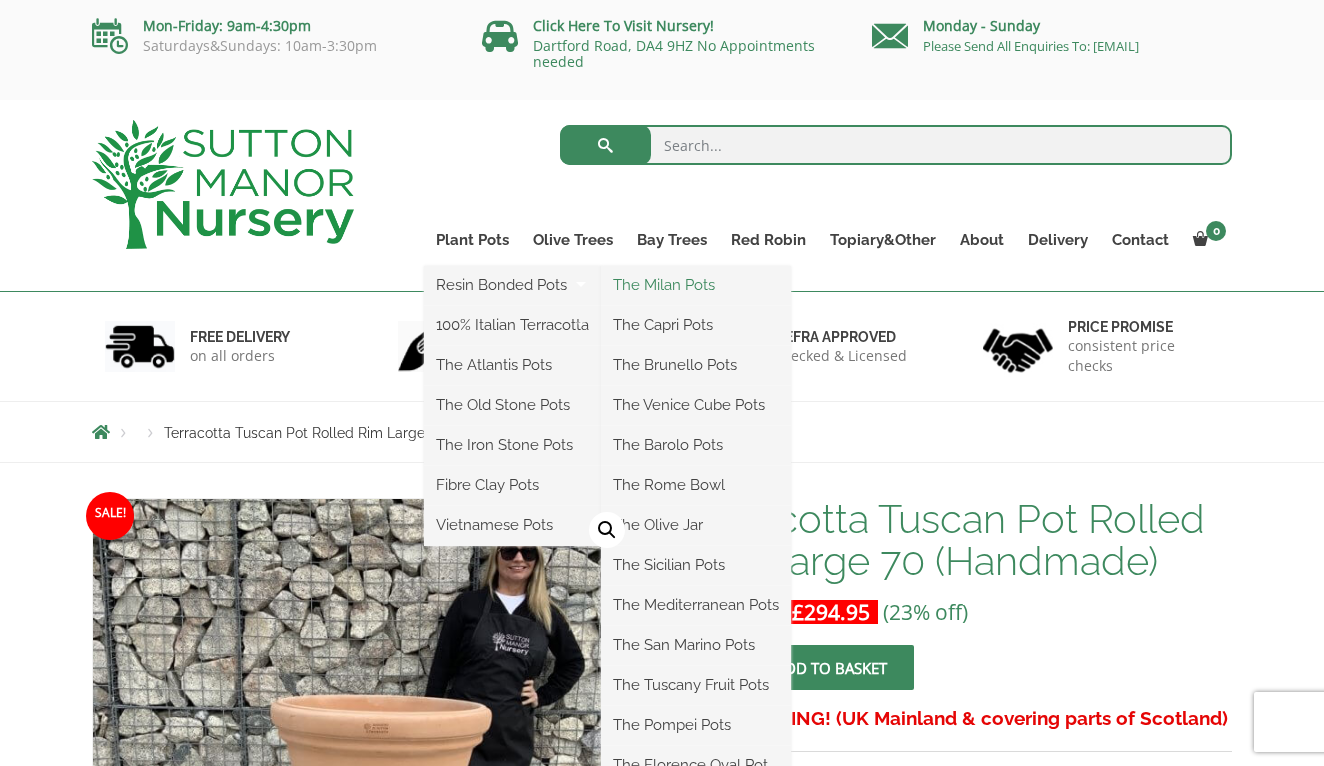 click on "The Milan Pots" at bounding box center (696, 285) 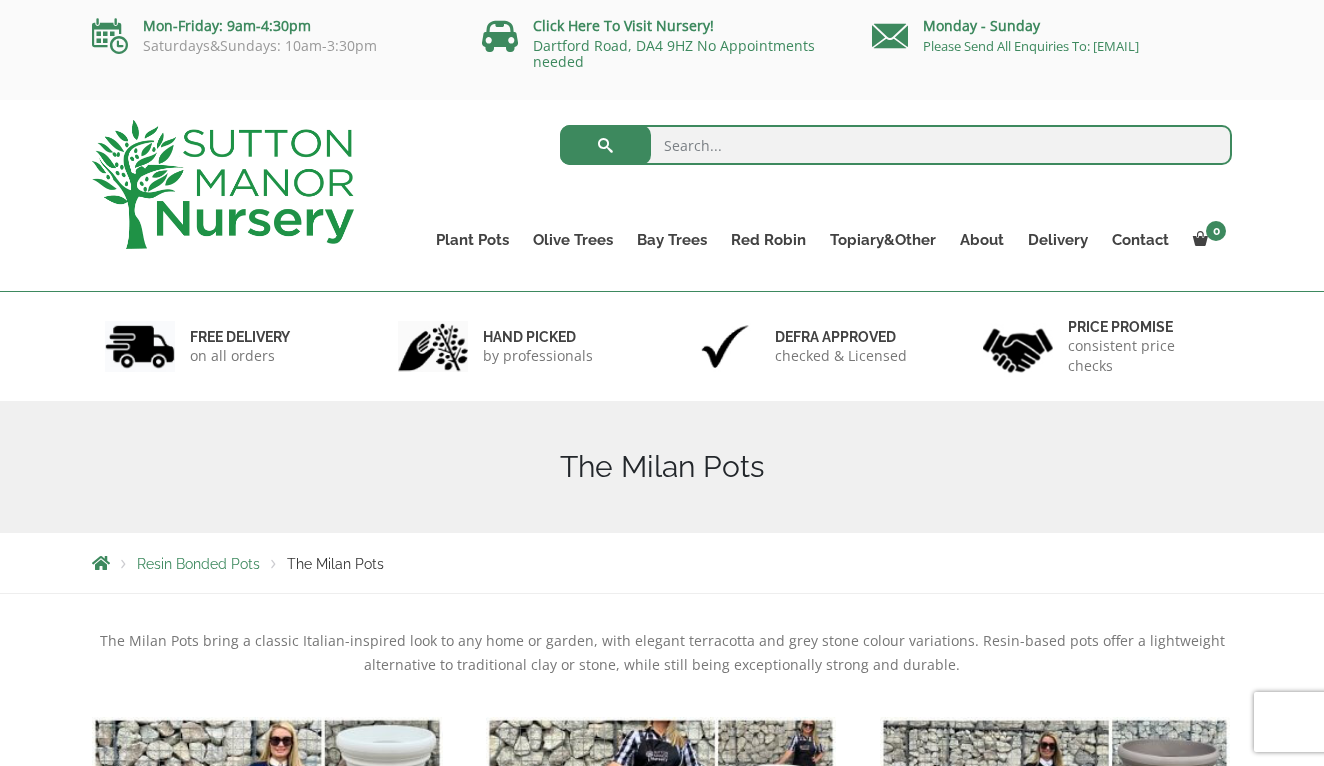 scroll, scrollTop: 0, scrollLeft: 0, axis: both 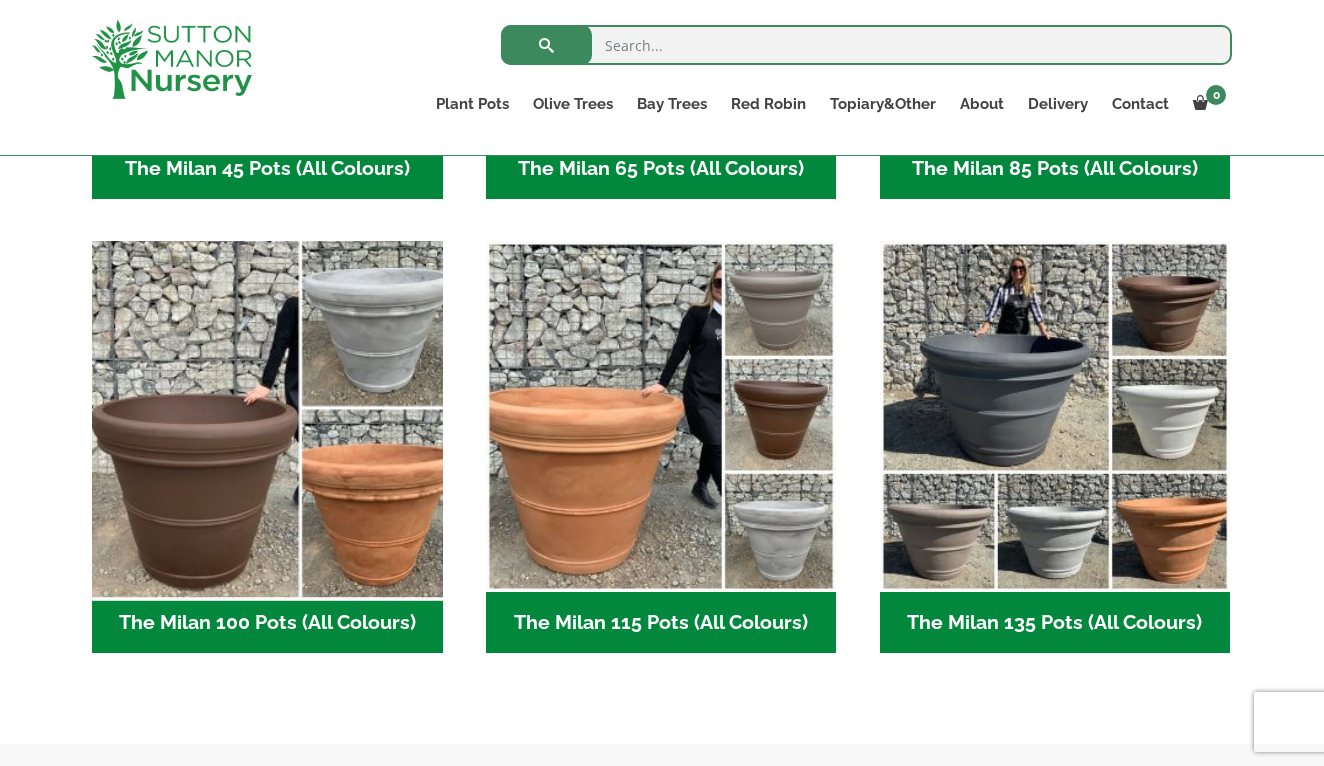 click at bounding box center (267, 417) 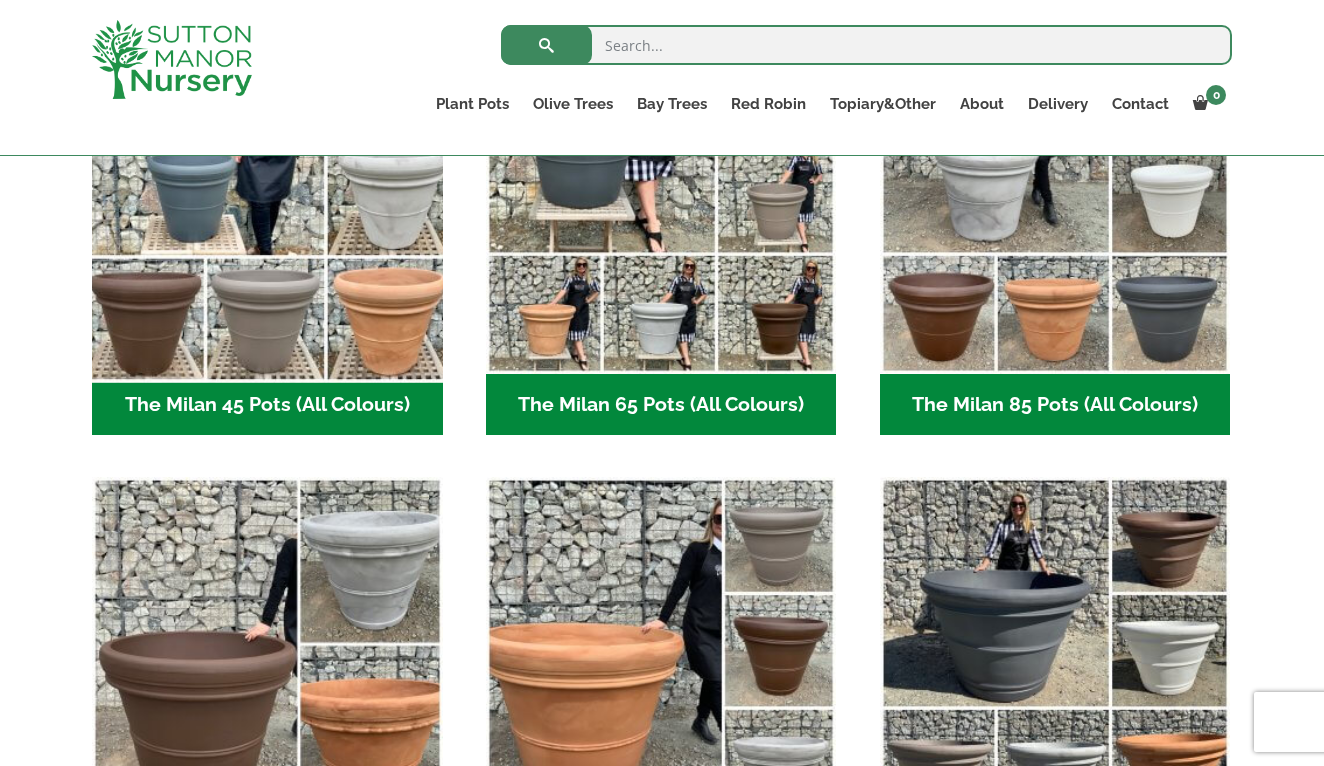 scroll, scrollTop: 659, scrollLeft: 0, axis: vertical 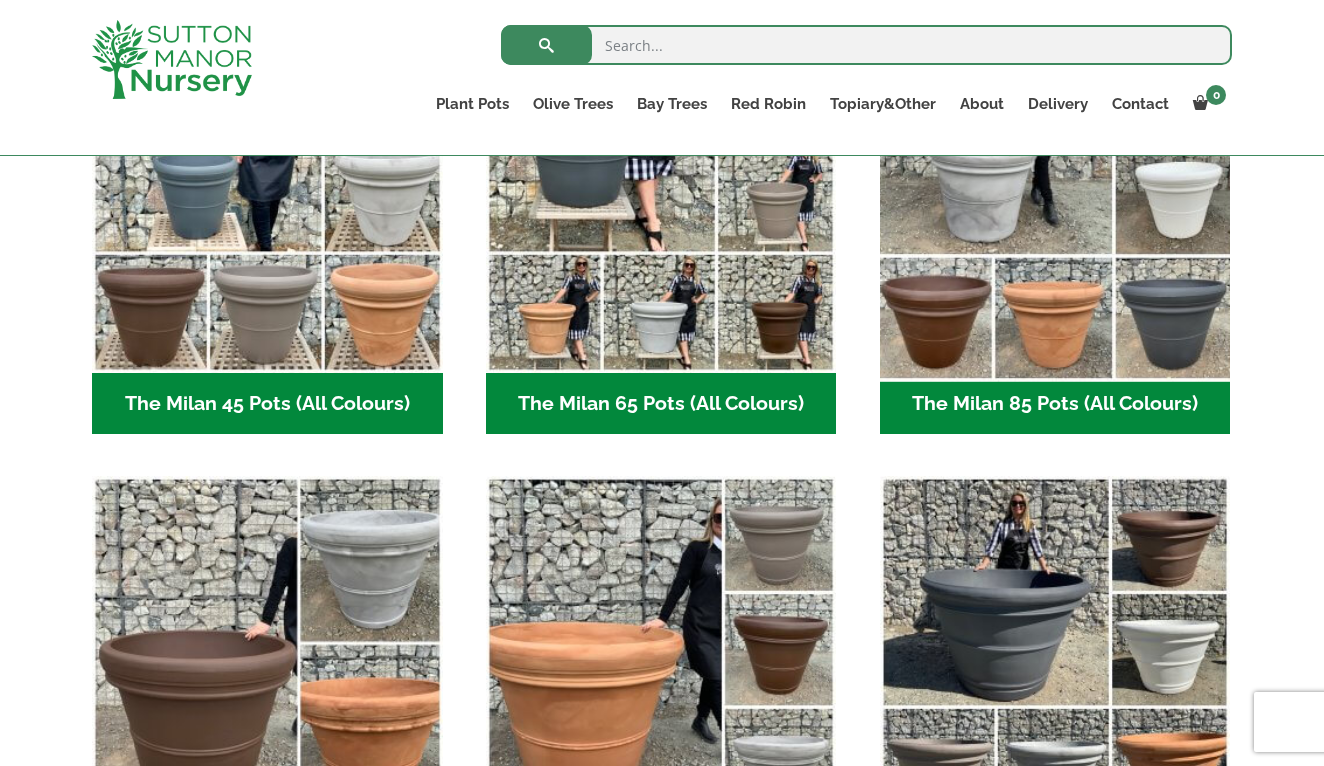 click at bounding box center [1055, 197] 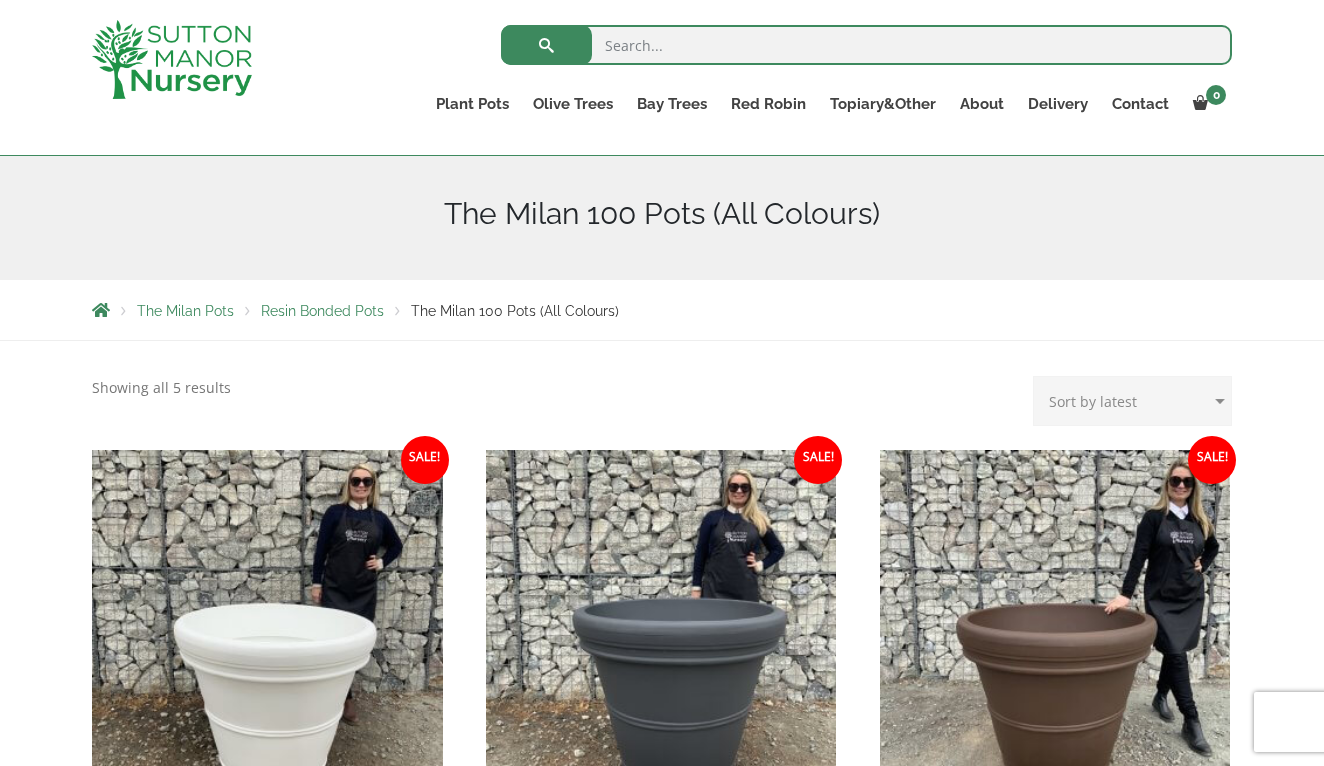 scroll, scrollTop: 305, scrollLeft: 0, axis: vertical 